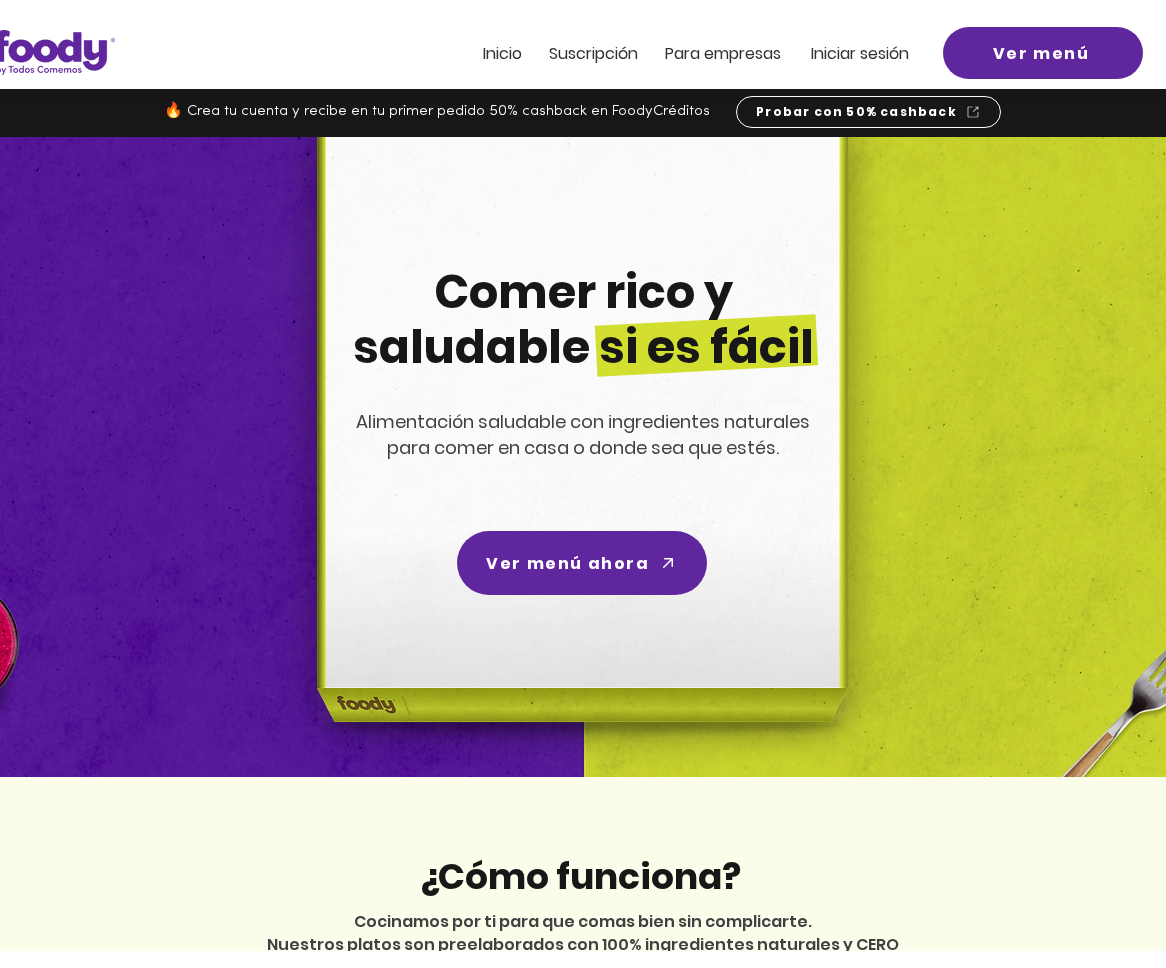scroll, scrollTop: 0, scrollLeft: 0, axis: both 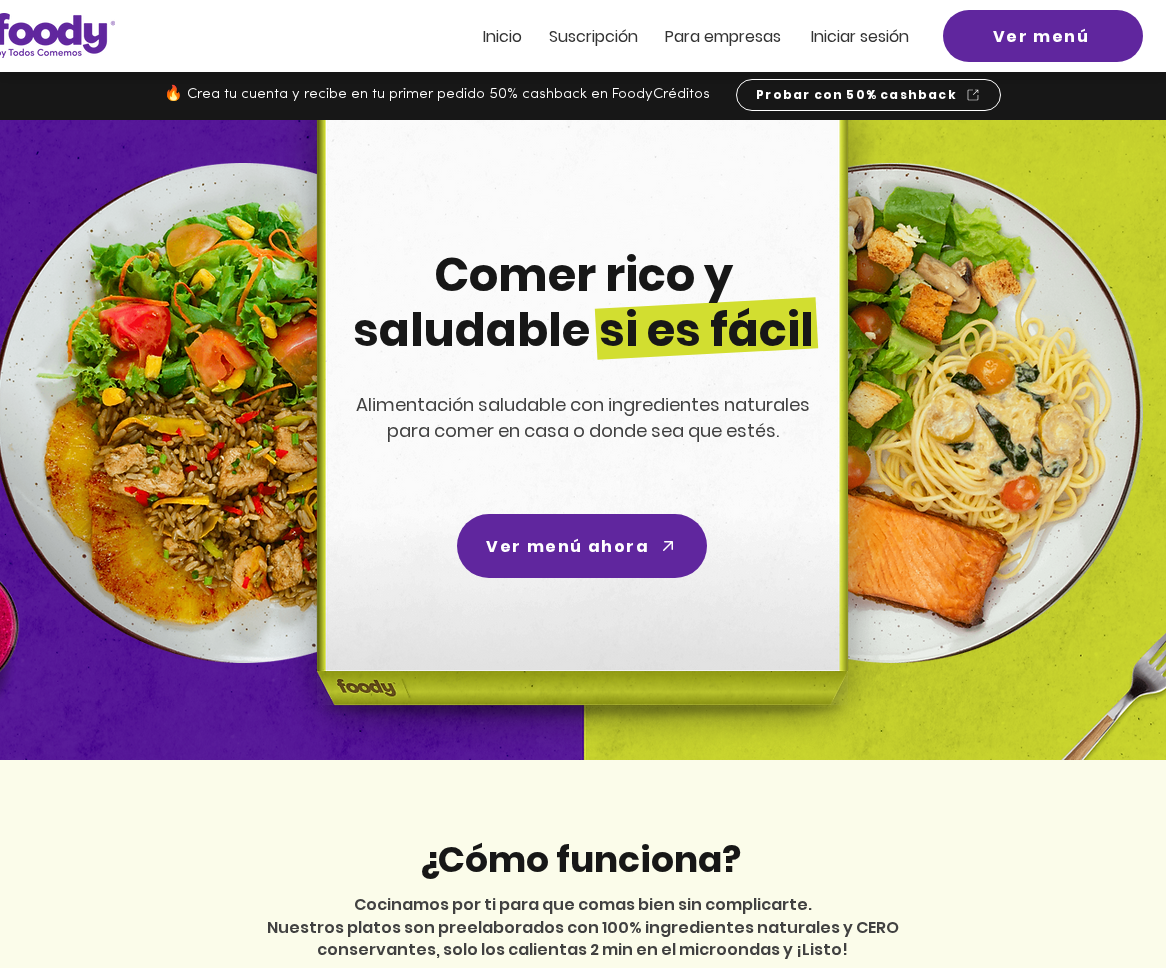 click on "Iniciar sesión" at bounding box center [860, 36] 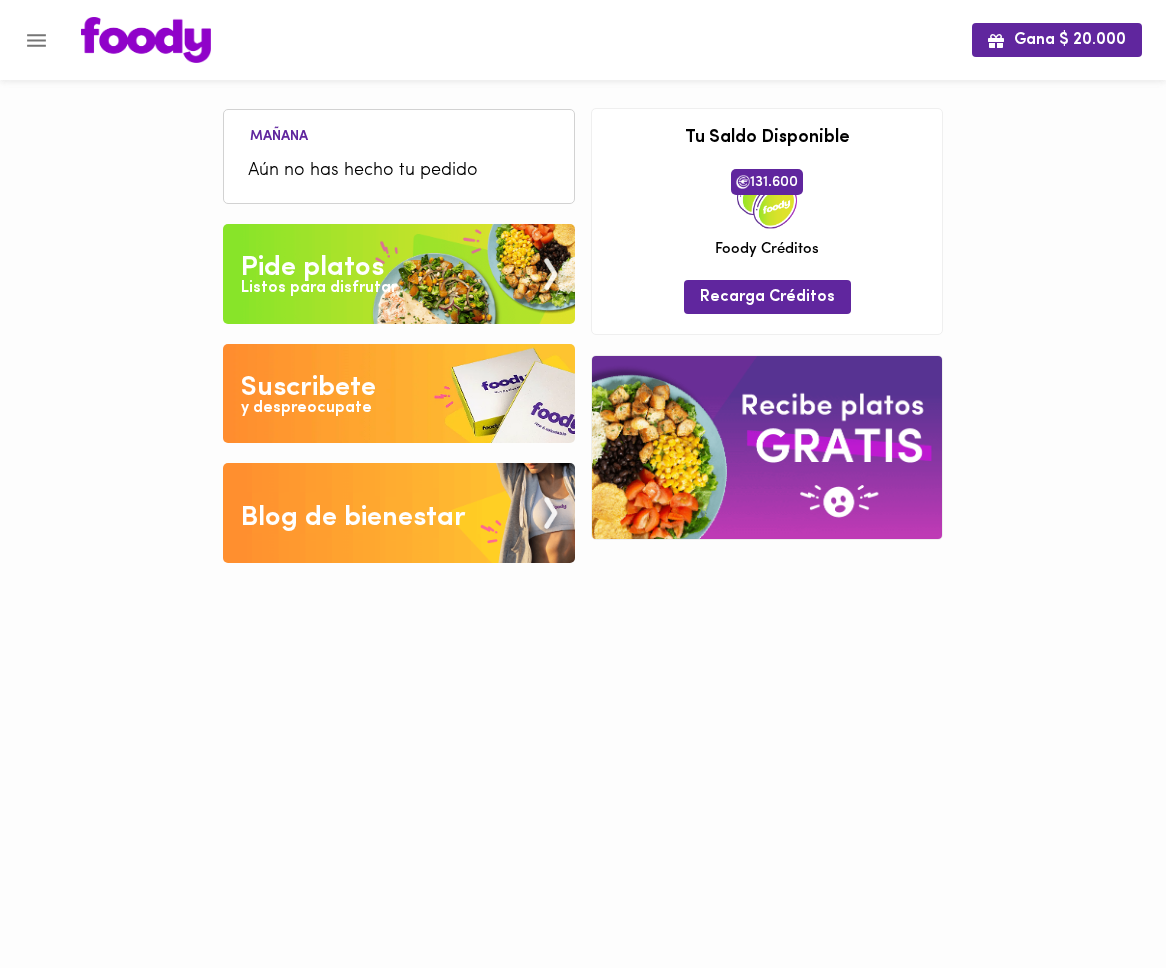 scroll, scrollTop: 0, scrollLeft: 0, axis: both 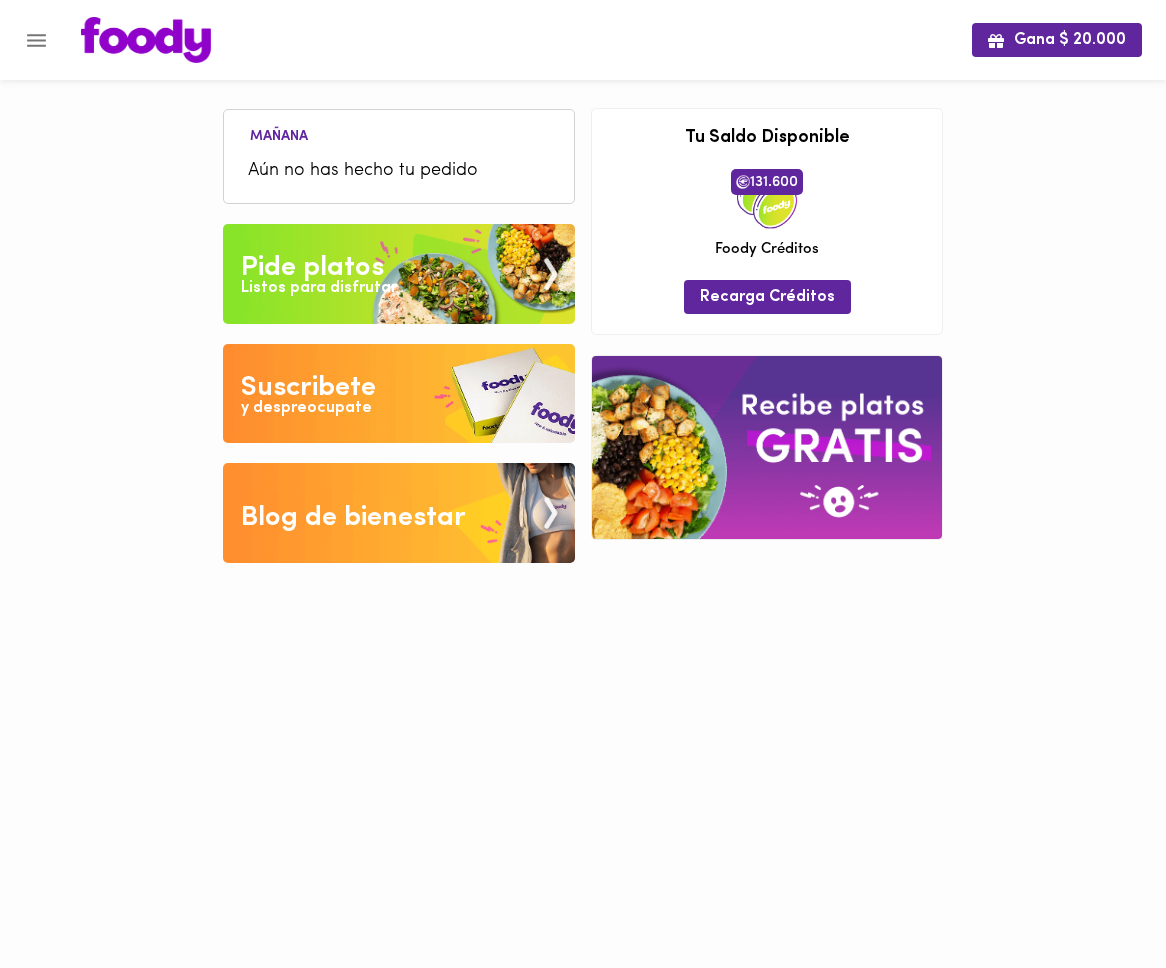 click on "Pide platos" at bounding box center [312, 268] 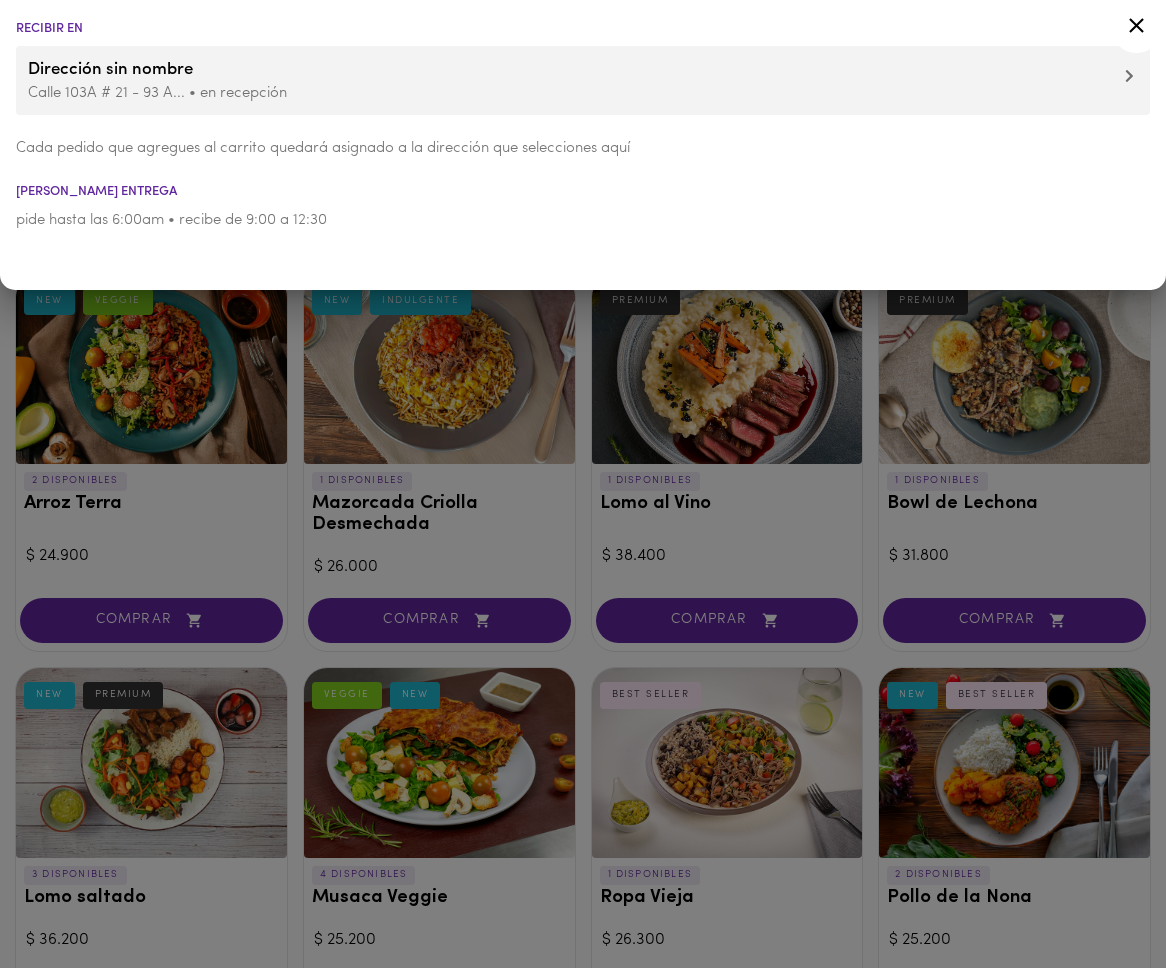click 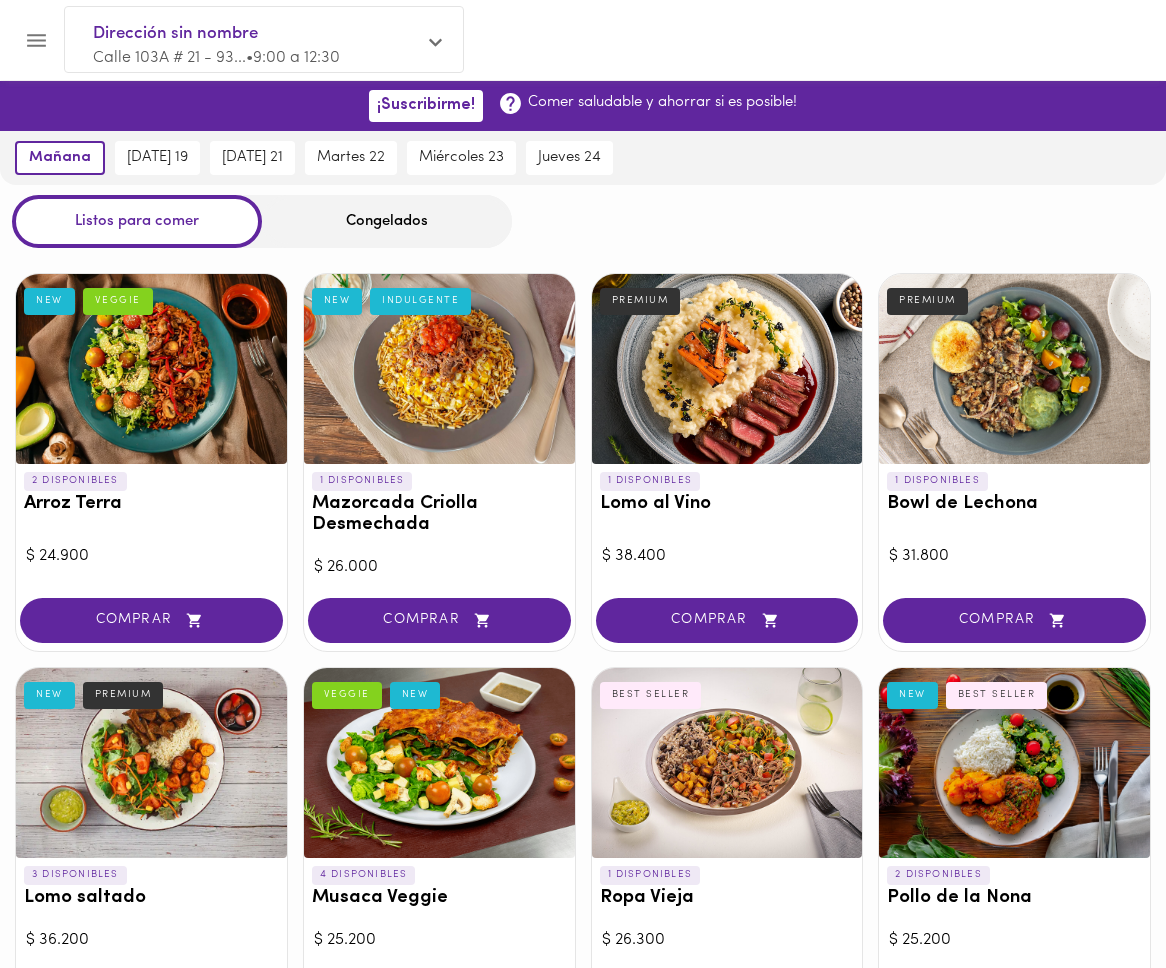 click on "Congelados" at bounding box center [387, 221] 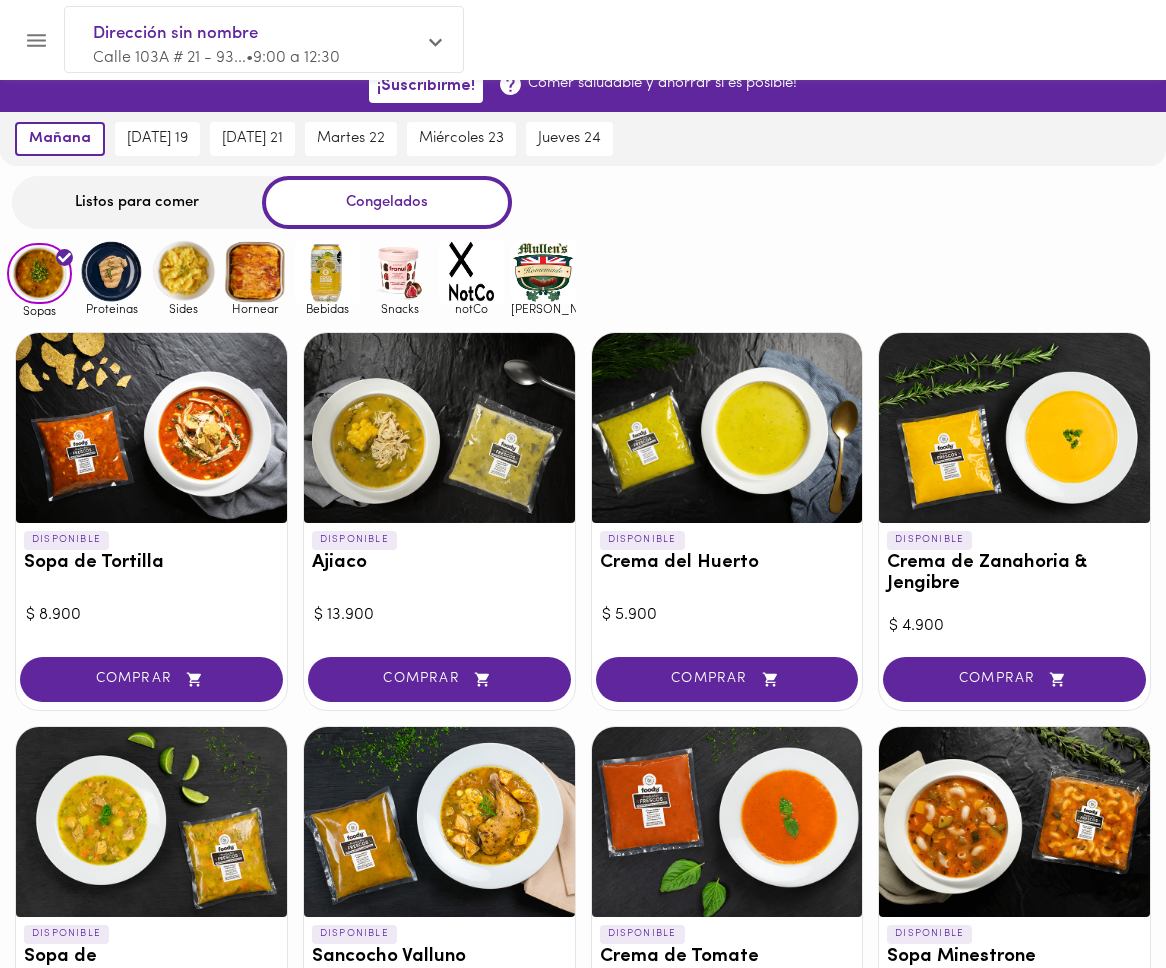 scroll, scrollTop: 0, scrollLeft: 0, axis: both 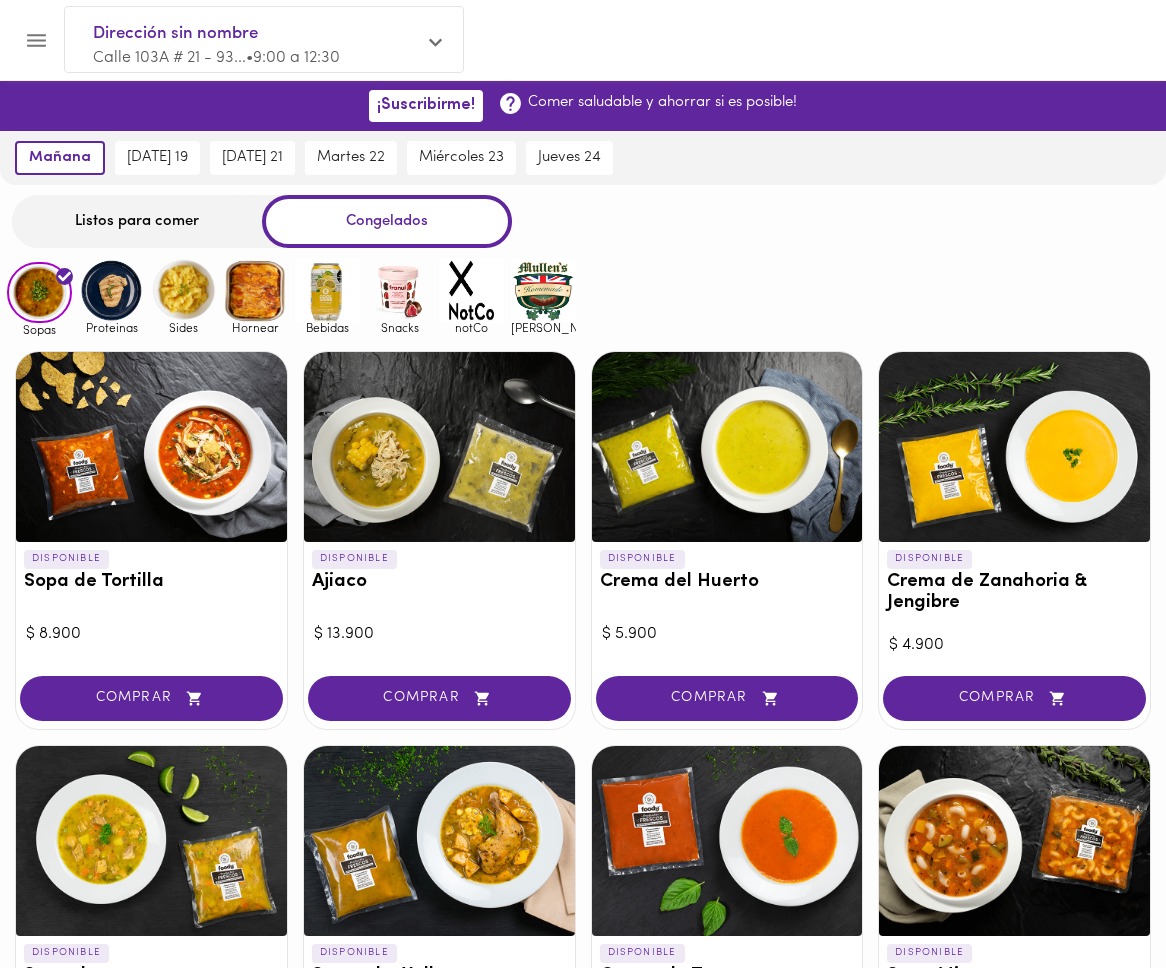 click on "Listos para comer" at bounding box center (137, 221) 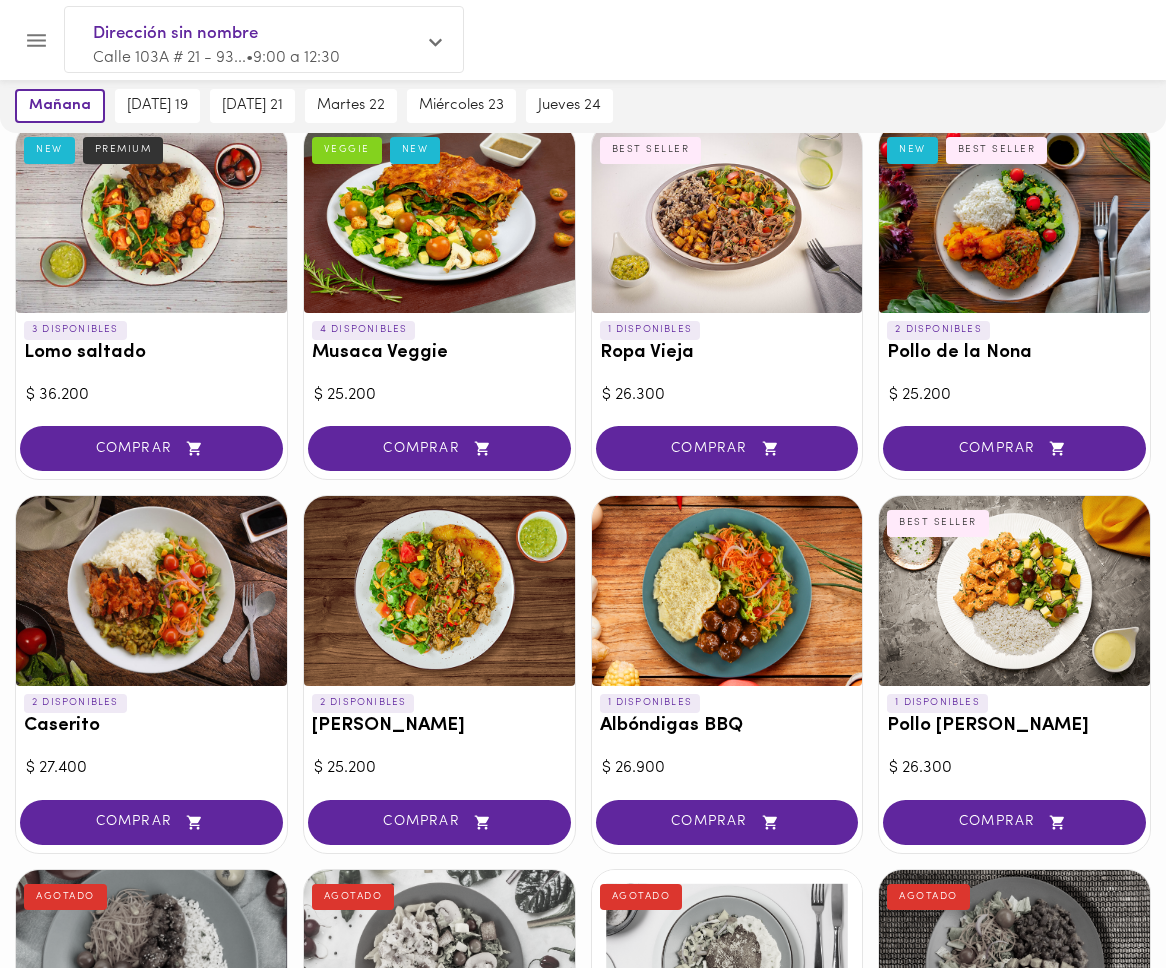 scroll, scrollTop: 555, scrollLeft: 0, axis: vertical 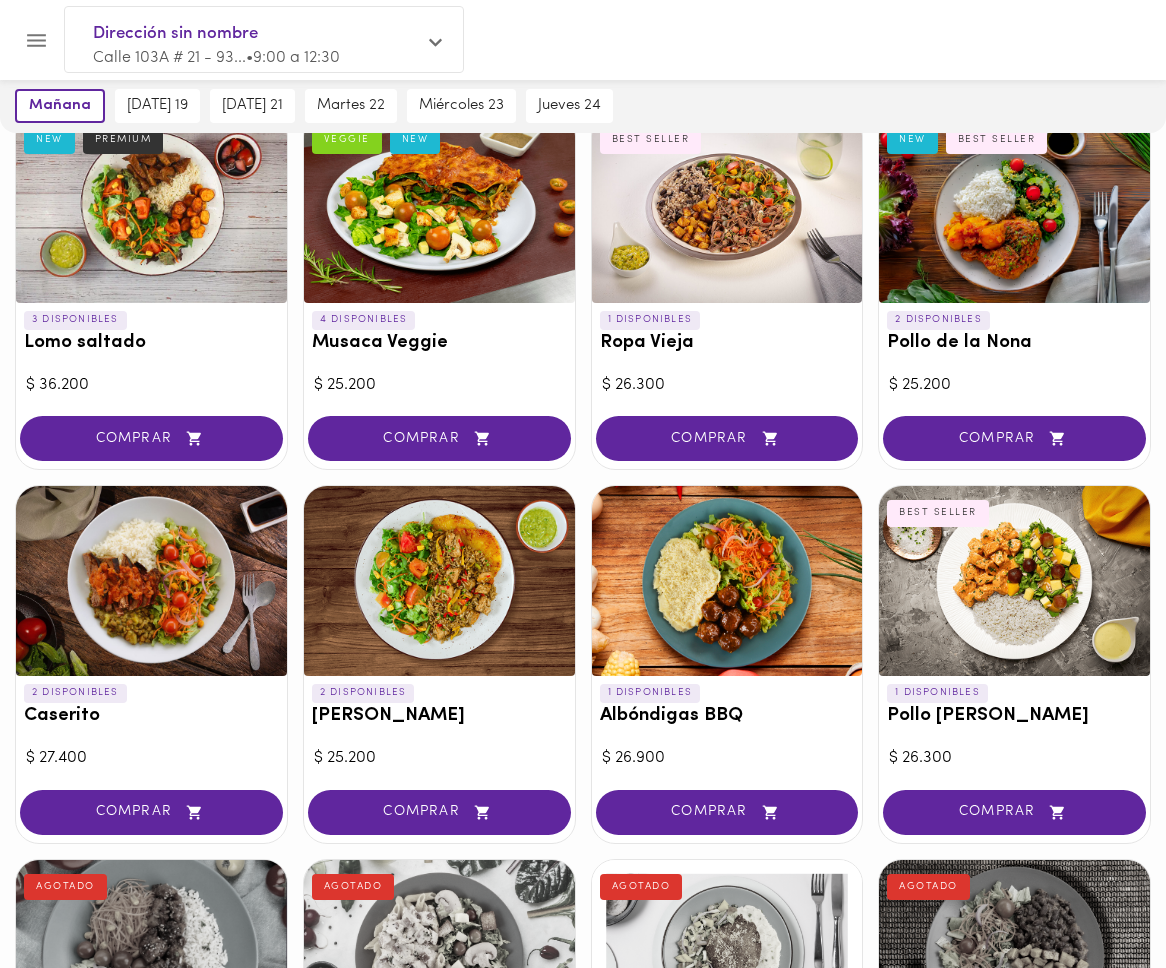 click at bounding box center (151, 581) 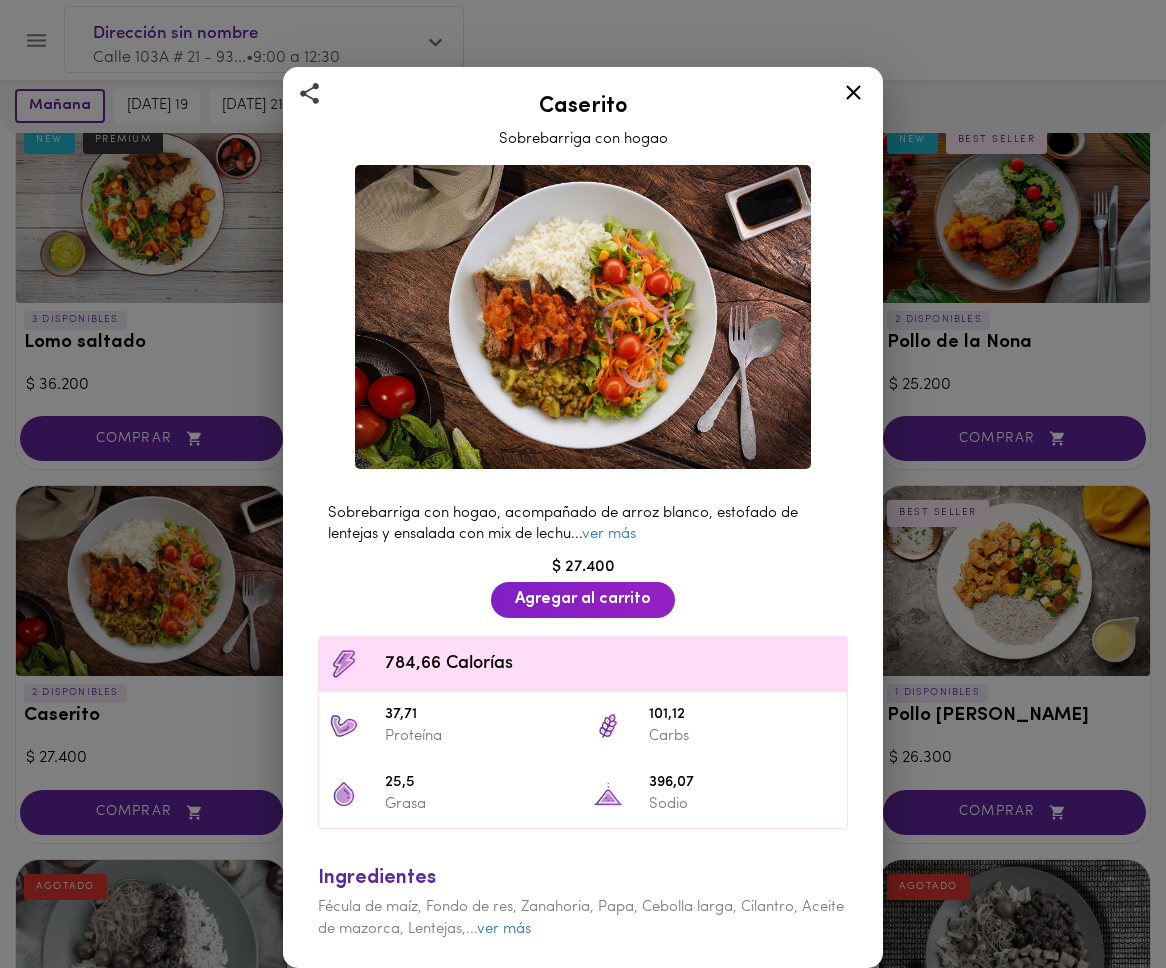 click 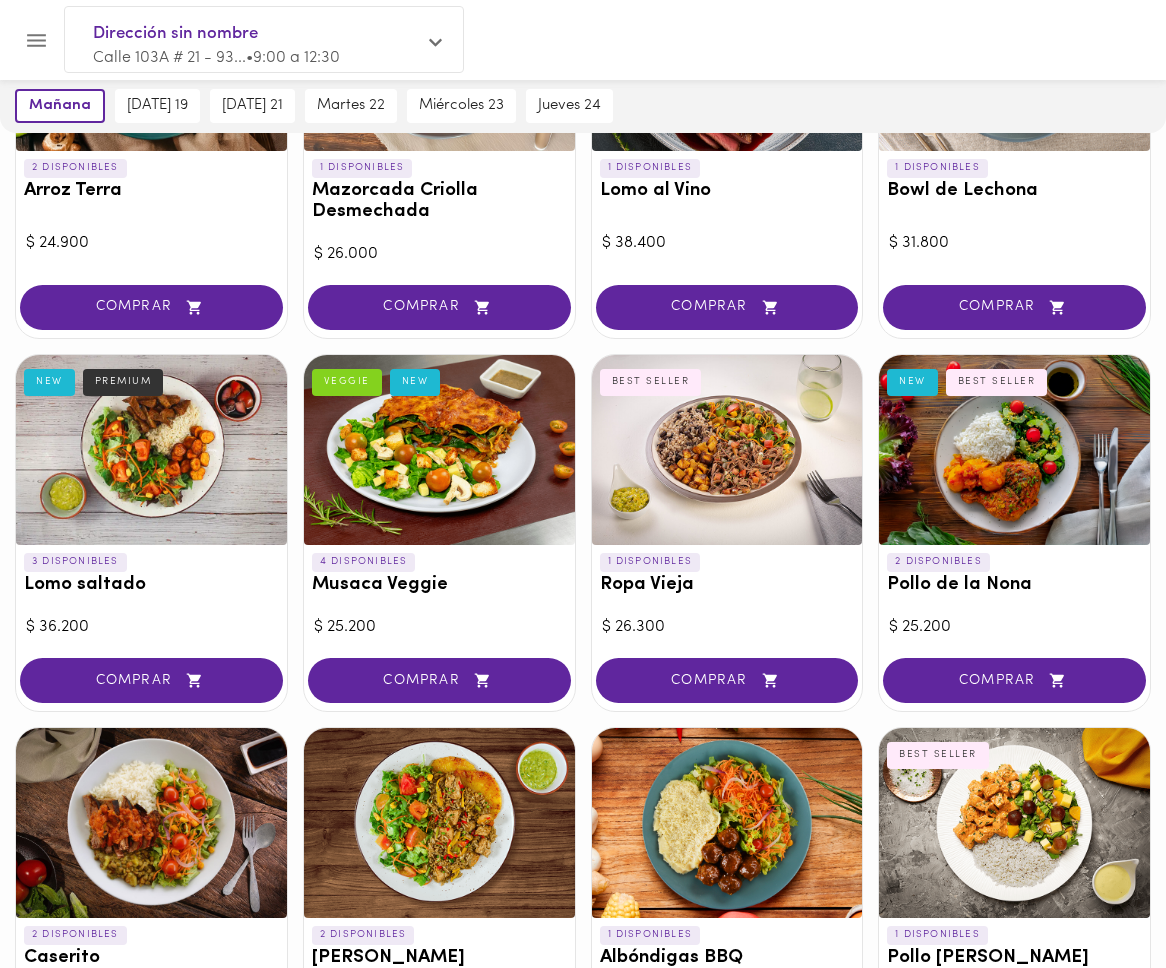 scroll, scrollTop: 315, scrollLeft: 0, axis: vertical 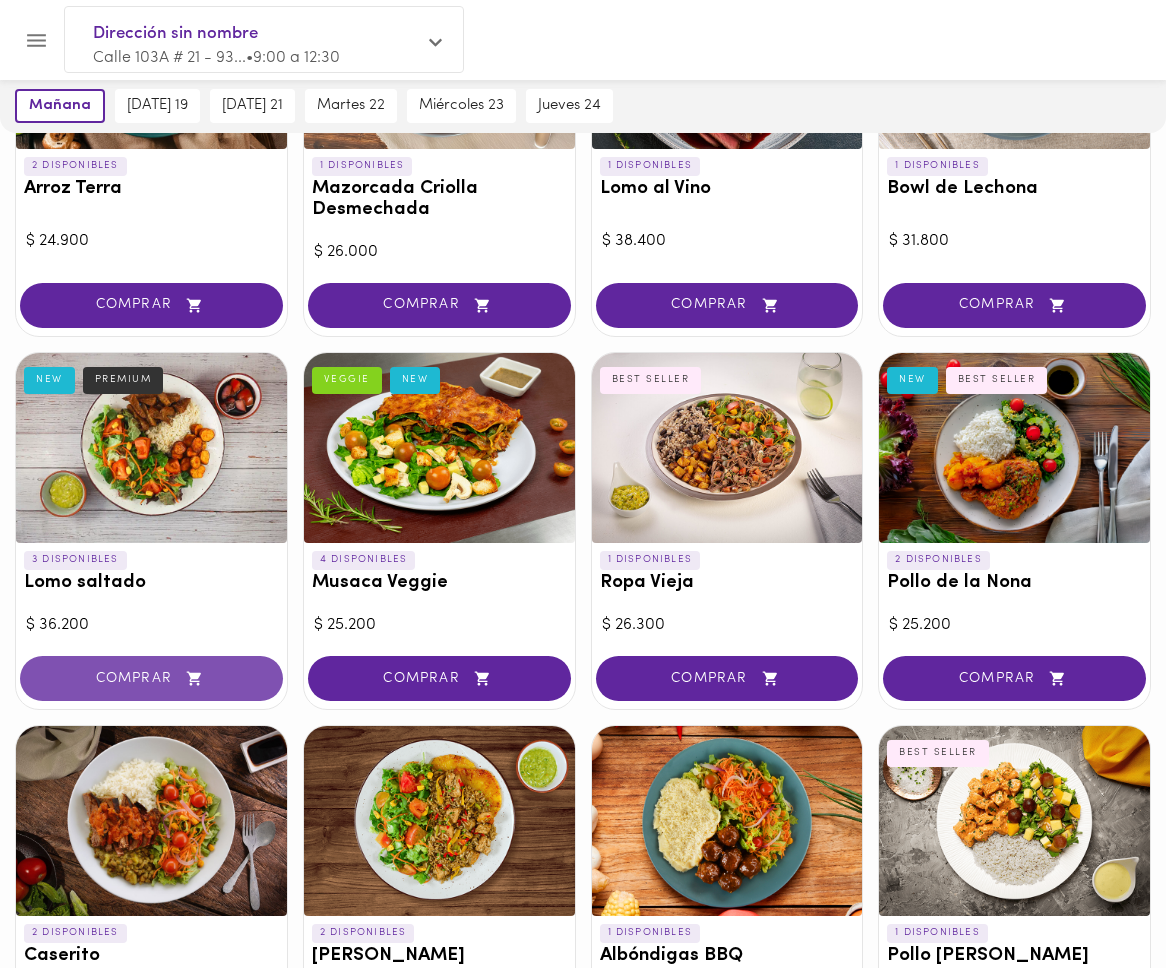 click on "COMPRAR" at bounding box center (151, 678) 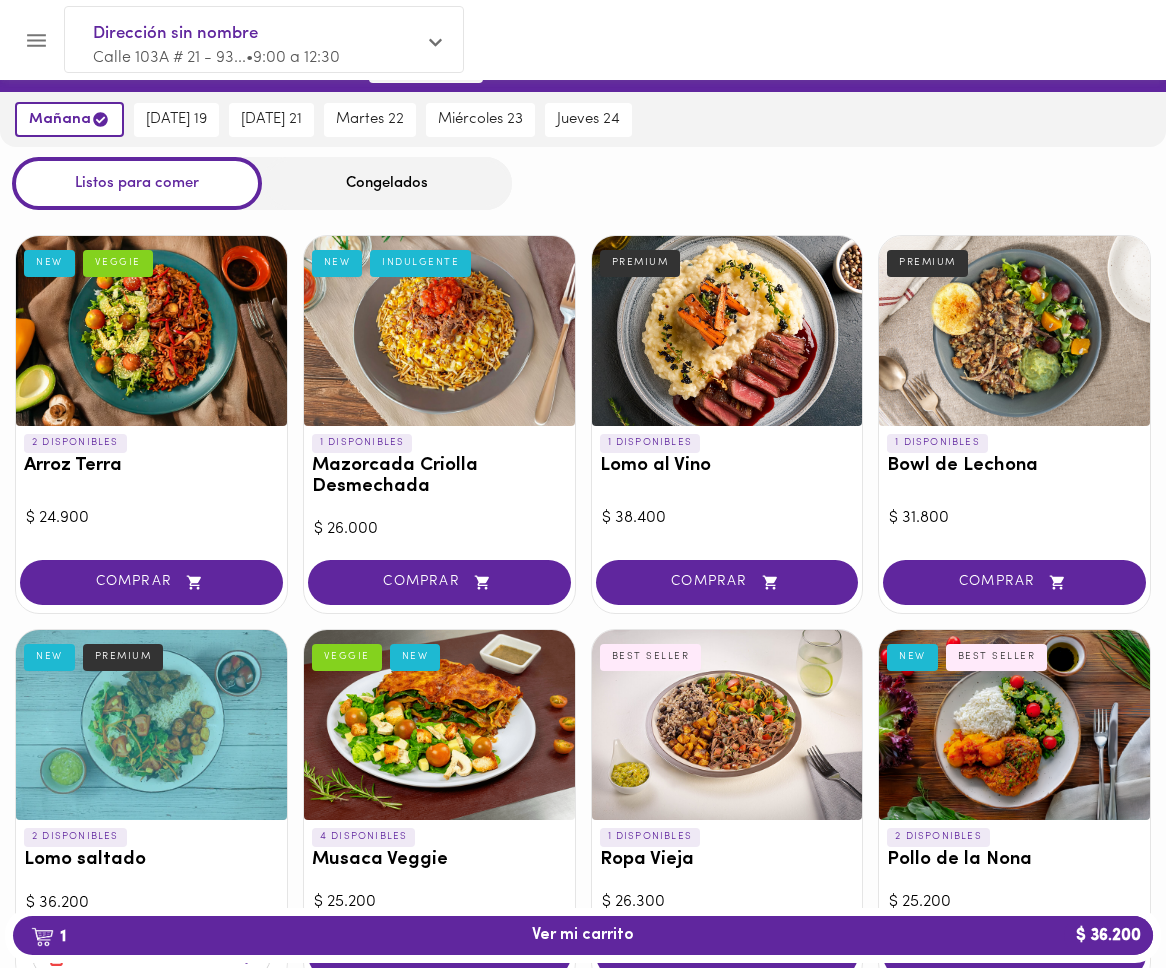 scroll, scrollTop: 0, scrollLeft: 0, axis: both 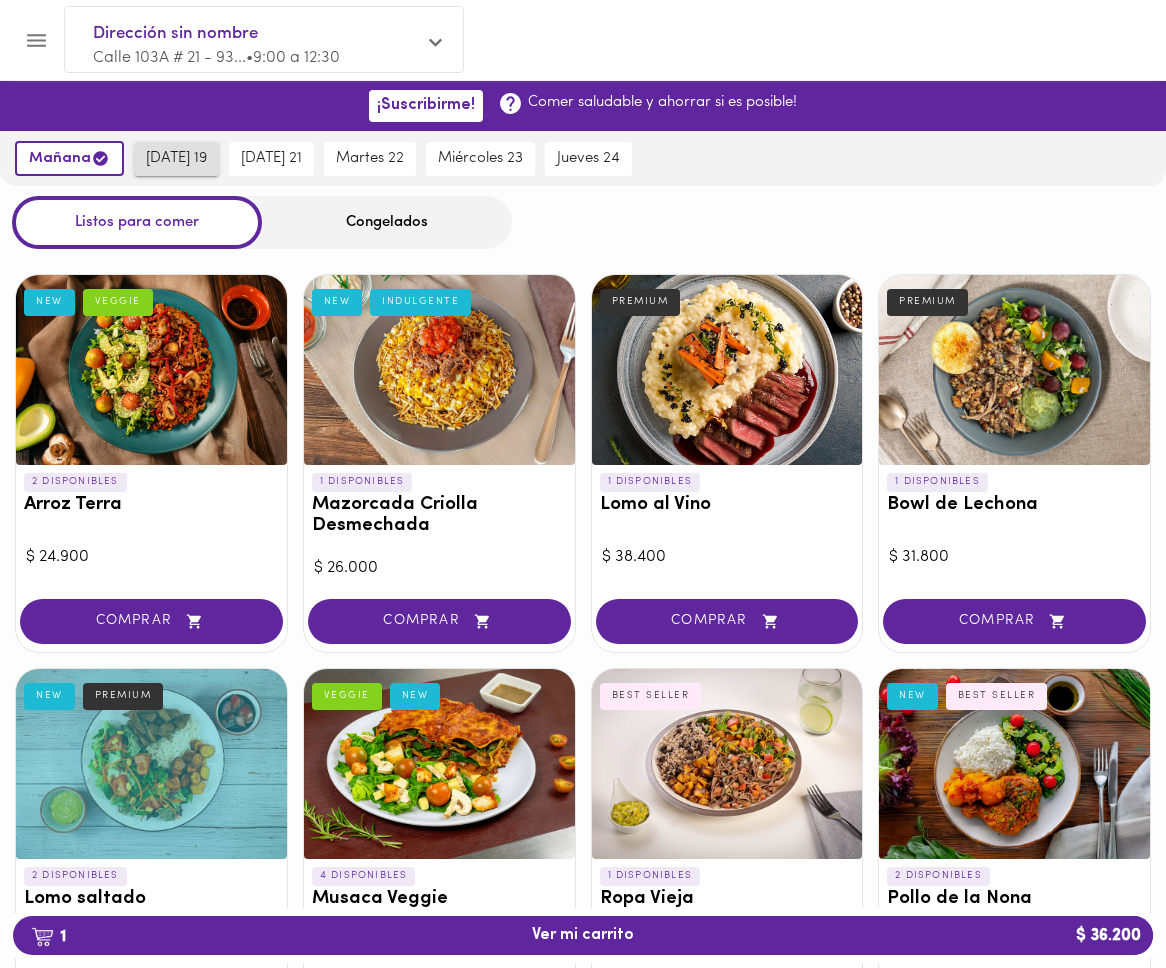 click on "[DATE] 19" at bounding box center (176, 159) 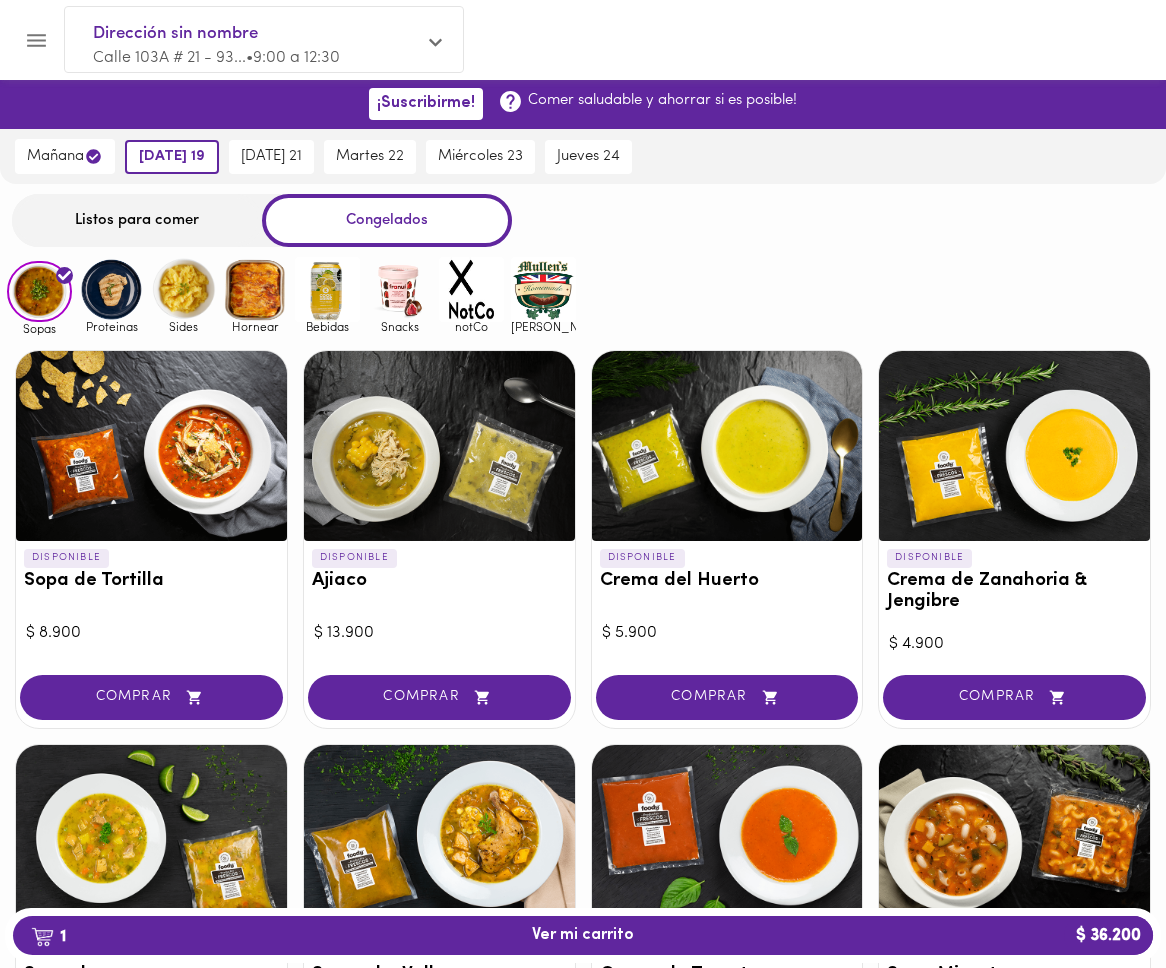 scroll, scrollTop: 0, scrollLeft: 0, axis: both 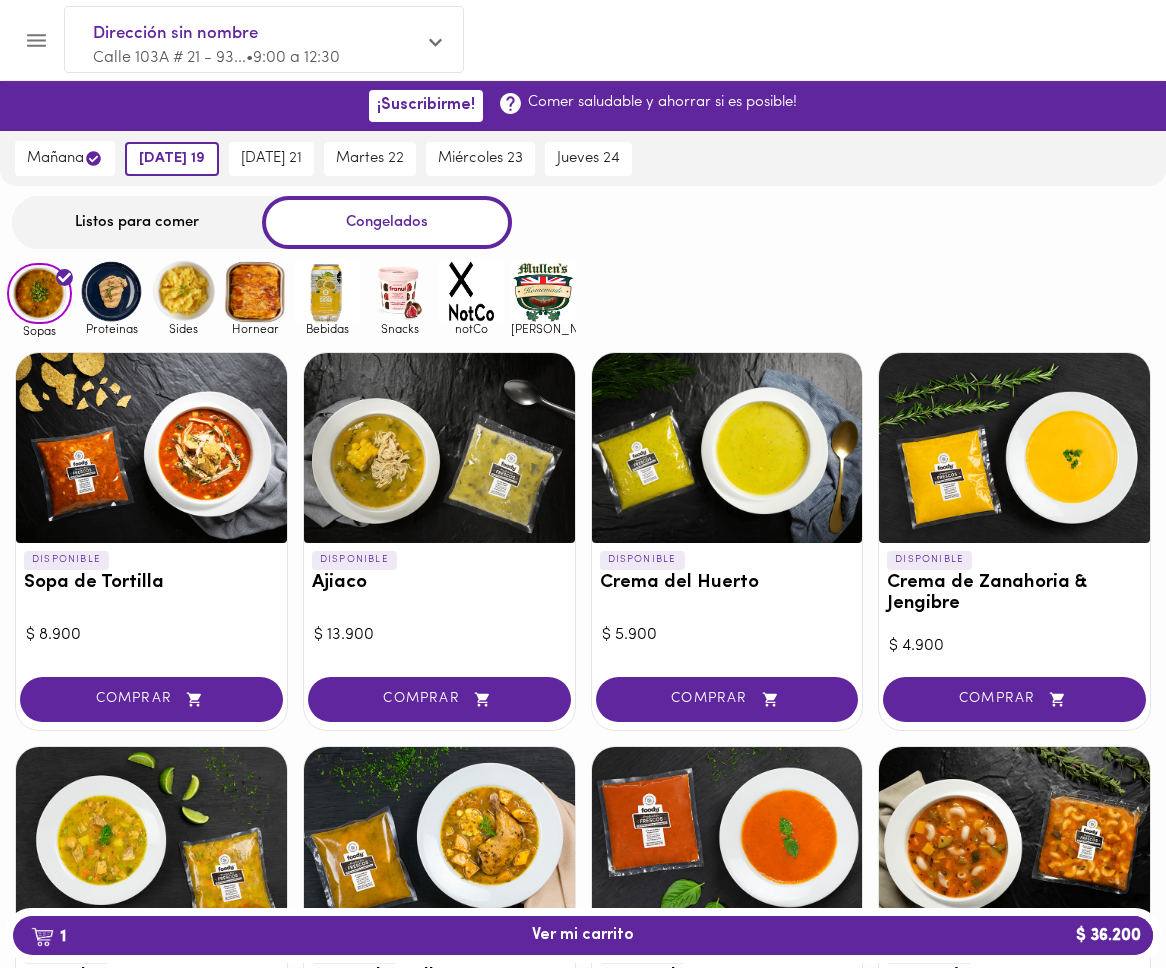 click on "Listos para comer" at bounding box center (137, 222) 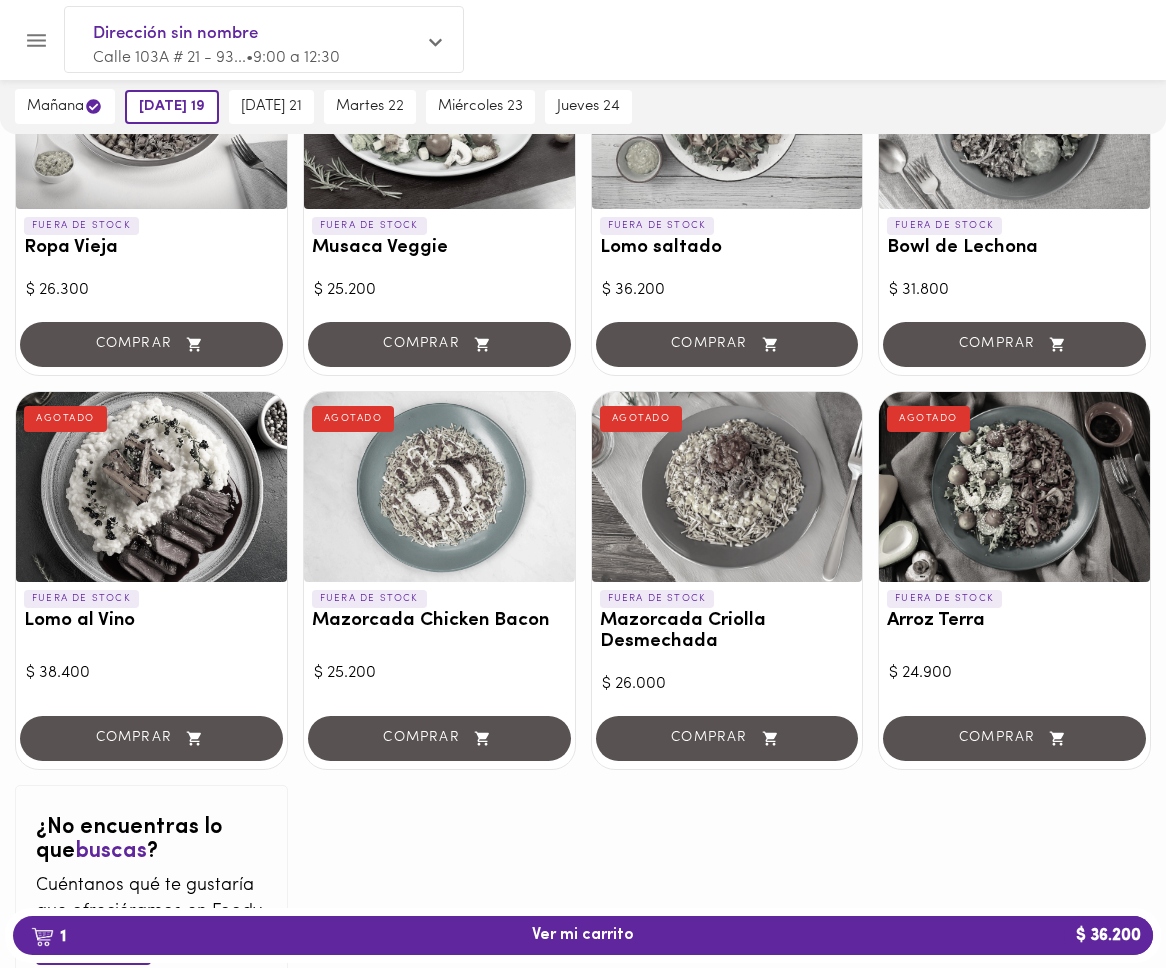 scroll, scrollTop: 1882, scrollLeft: 0, axis: vertical 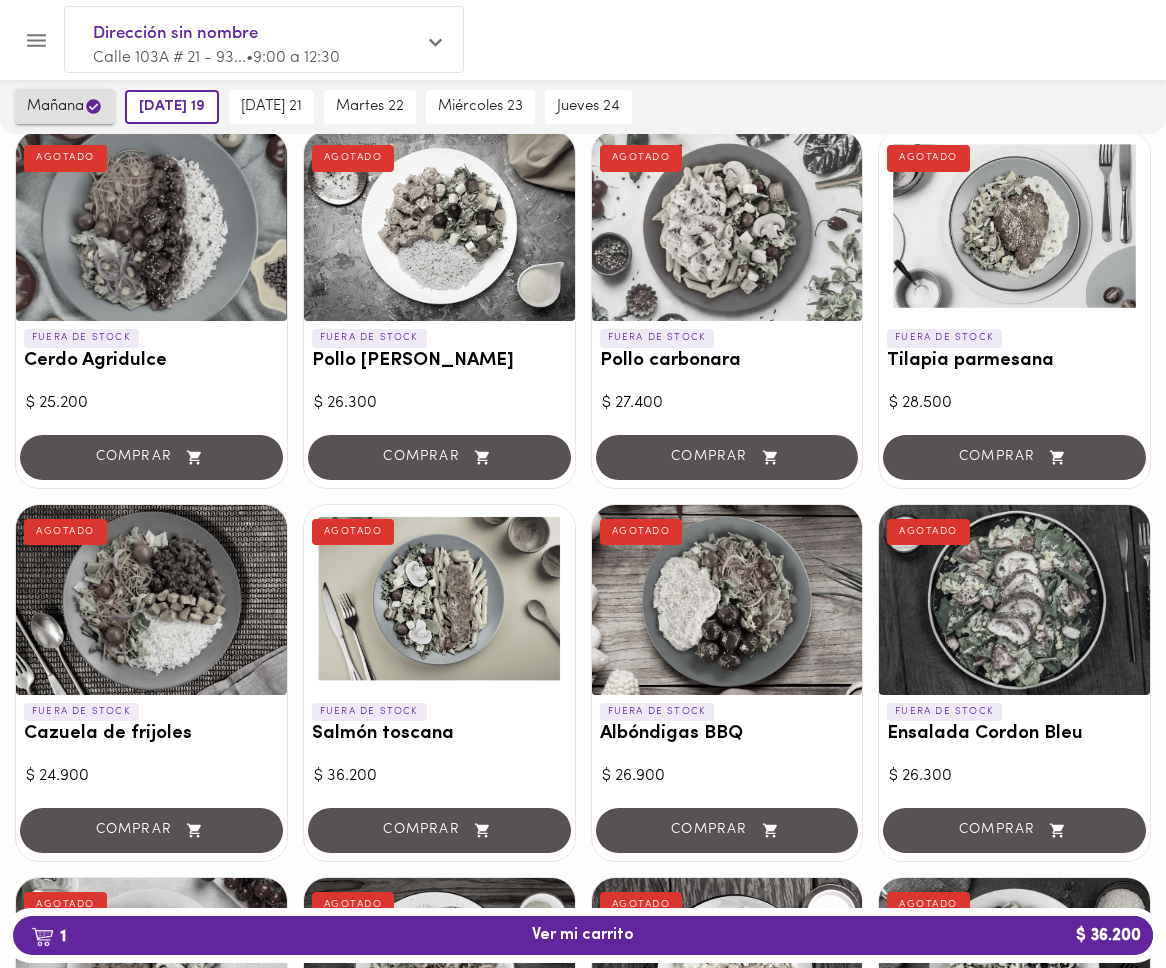 click on "mañana" at bounding box center (65, 106) 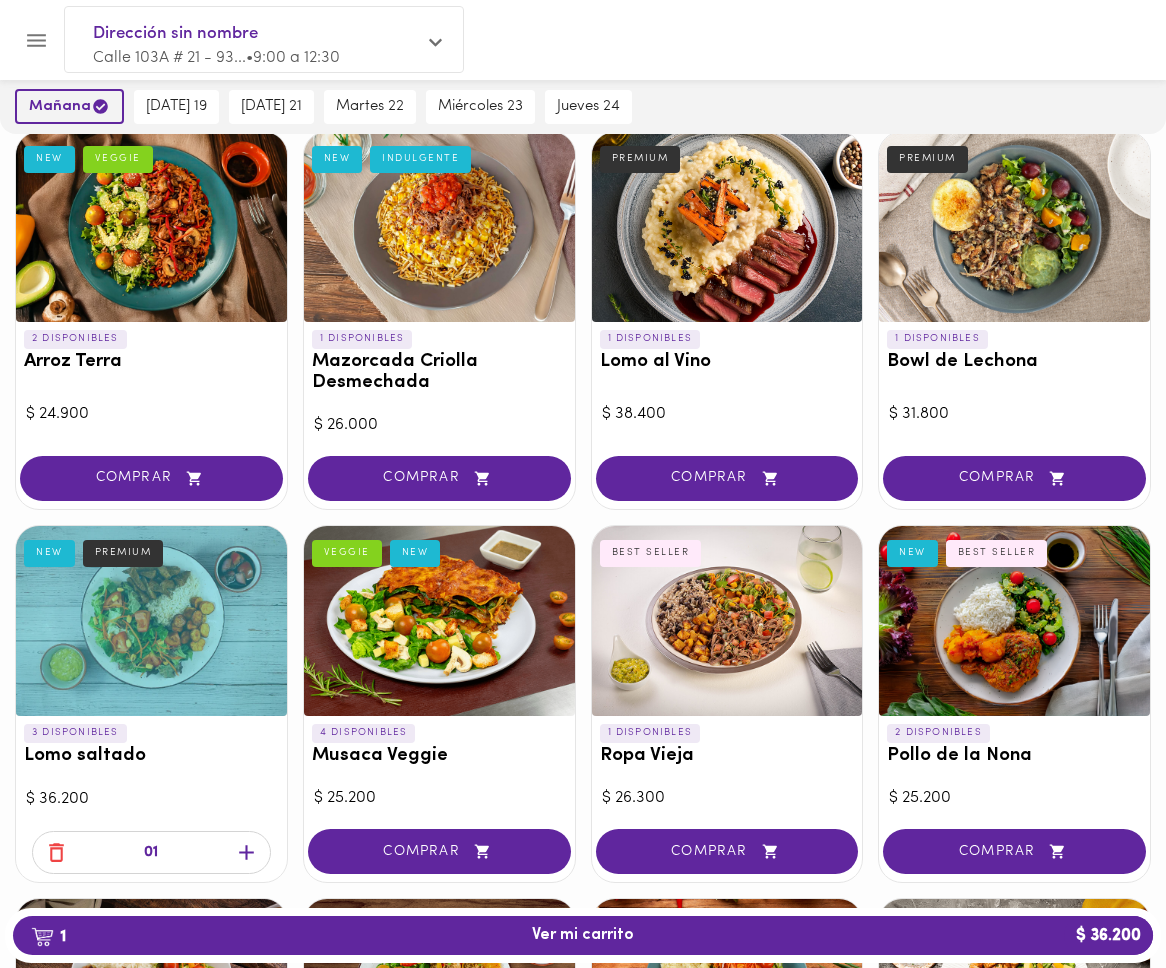 scroll, scrollTop: 144, scrollLeft: 0, axis: vertical 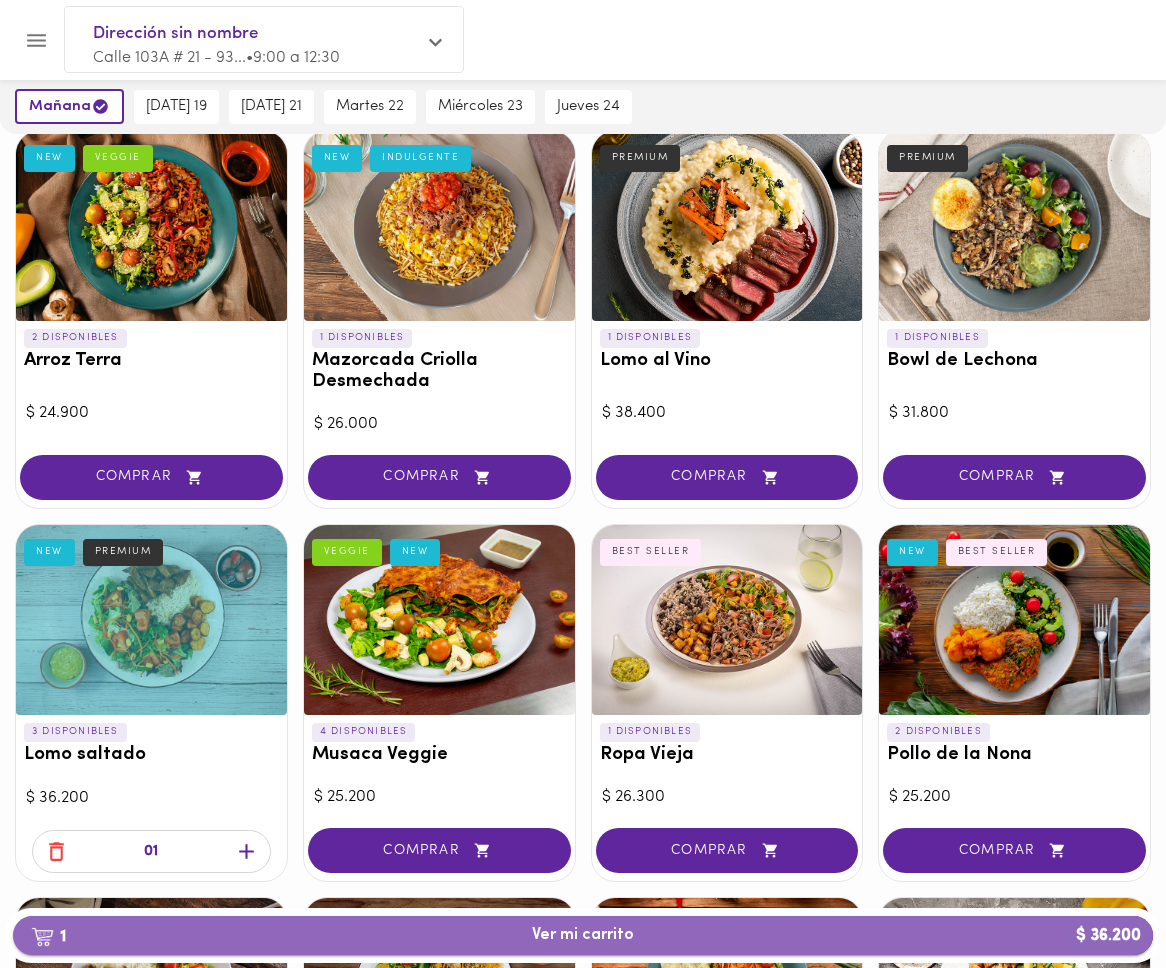 click on "1 Ver mi carrito $ 36.200" at bounding box center [583, 935] 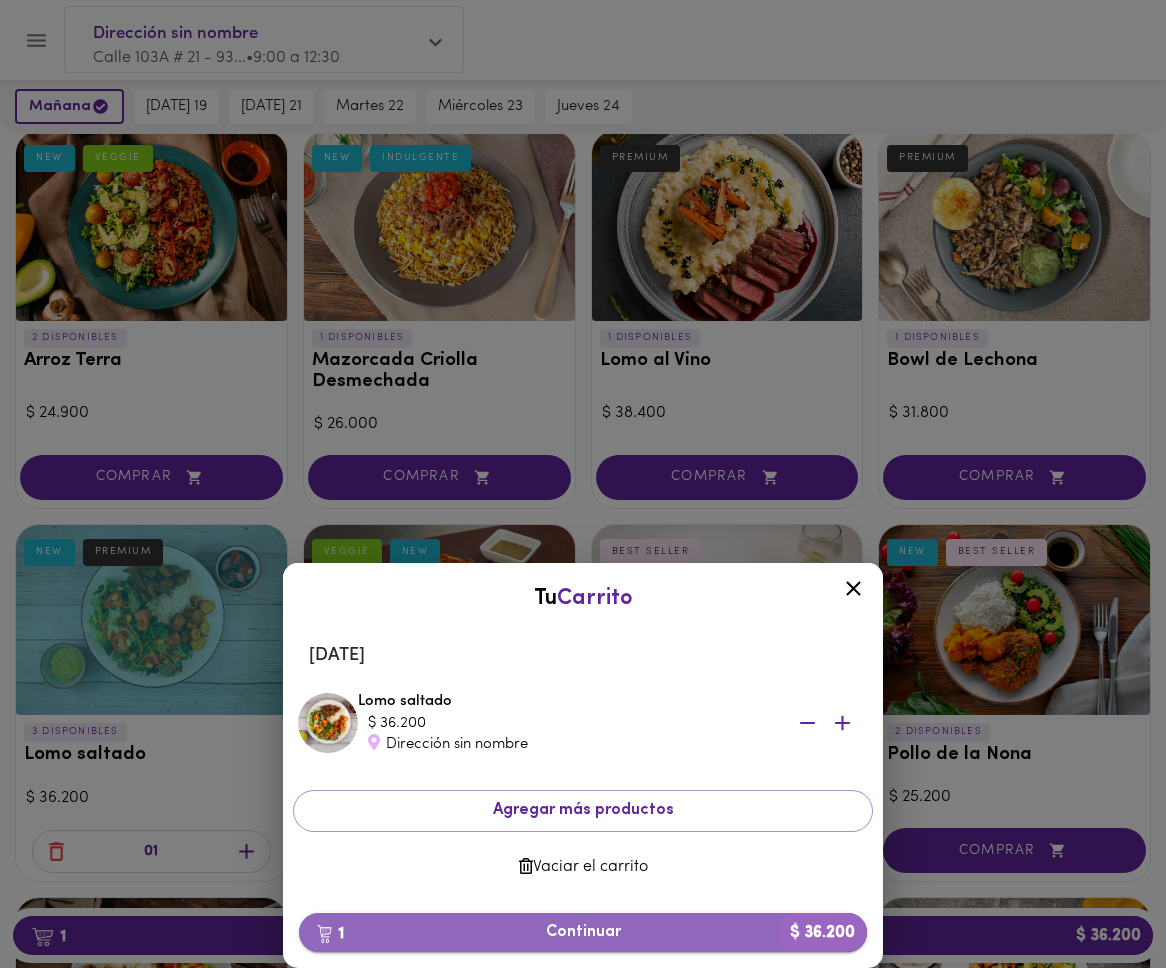 click on "1 Continuar $ 36.200" at bounding box center (583, 932) 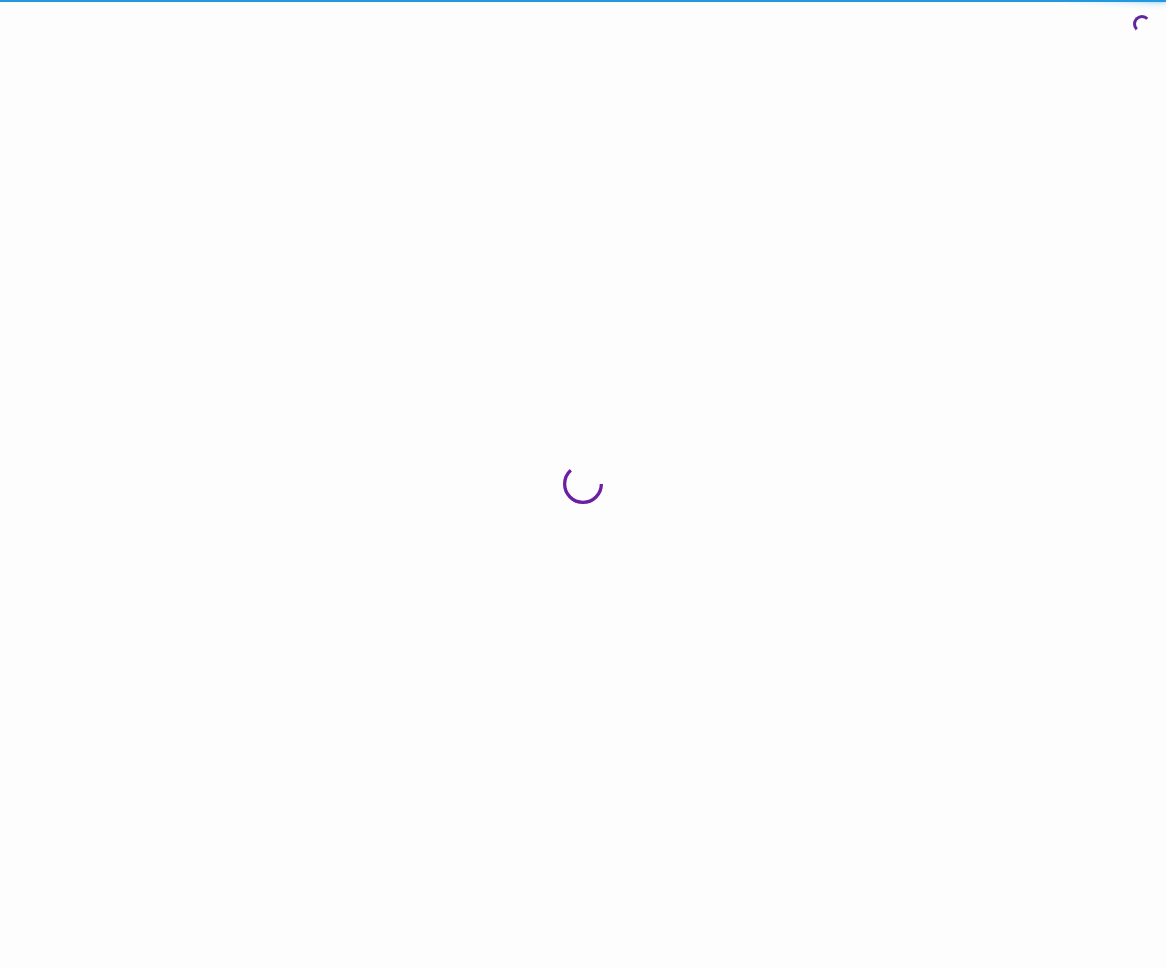 scroll, scrollTop: 0, scrollLeft: 0, axis: both 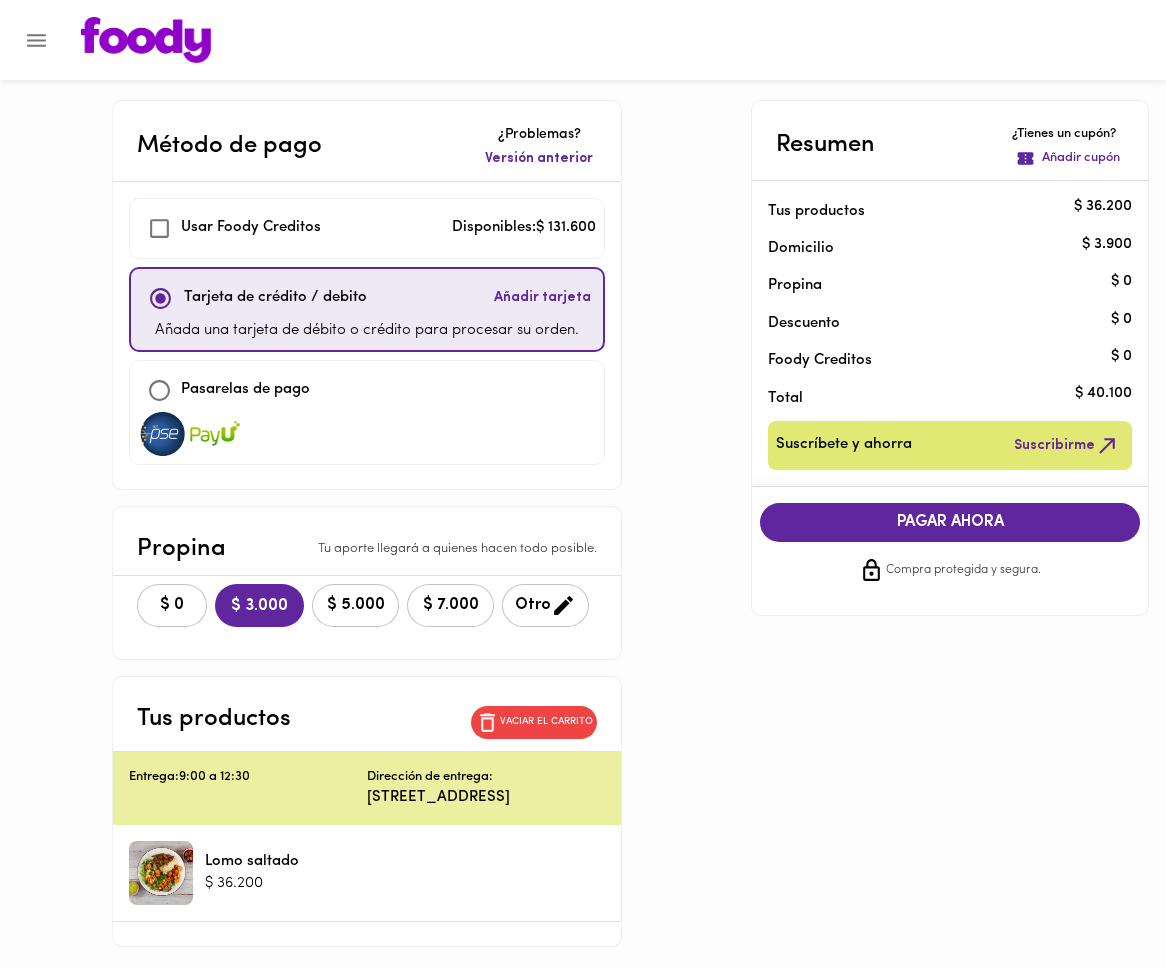 checkbox on "true" 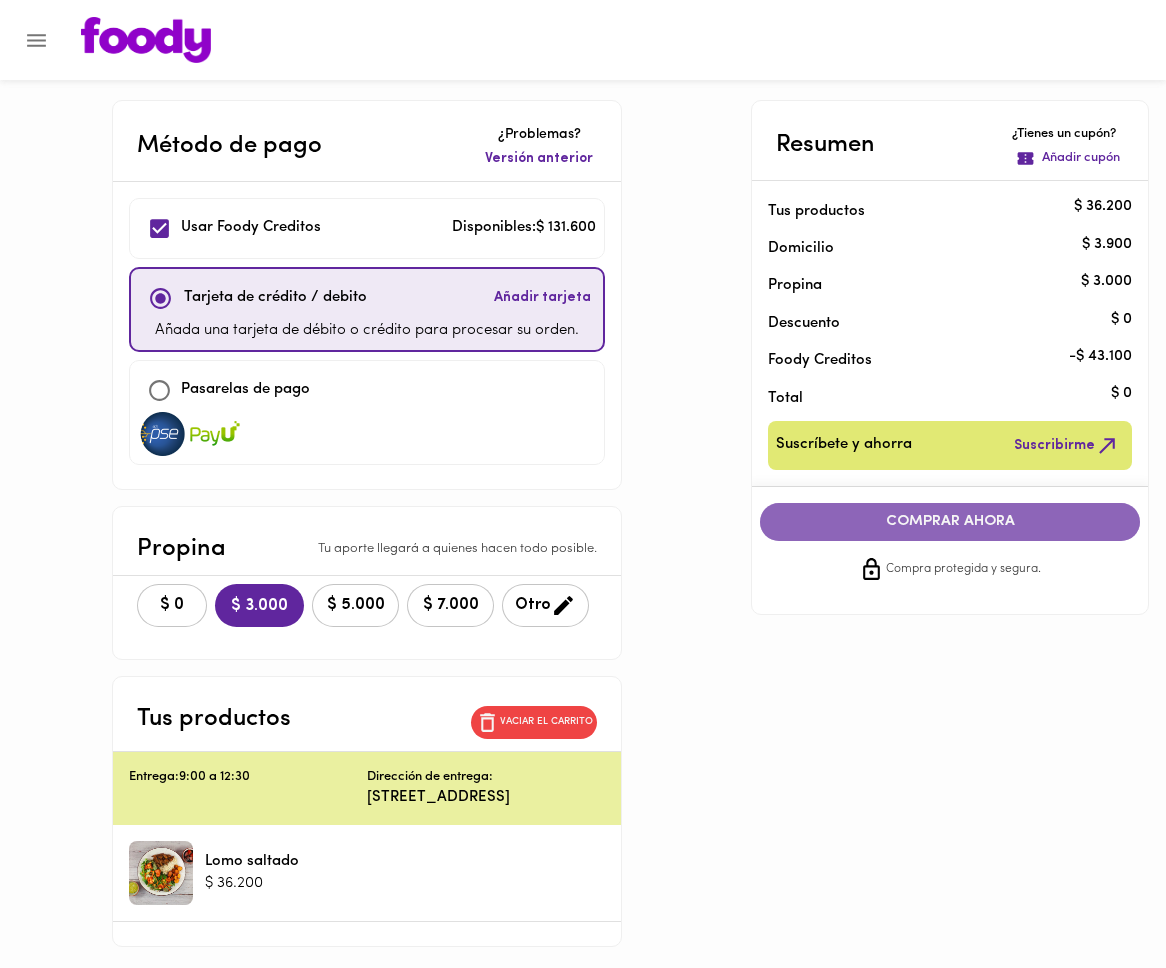 click on "COMPRAR AHORA" at bounding box center [950, 522] 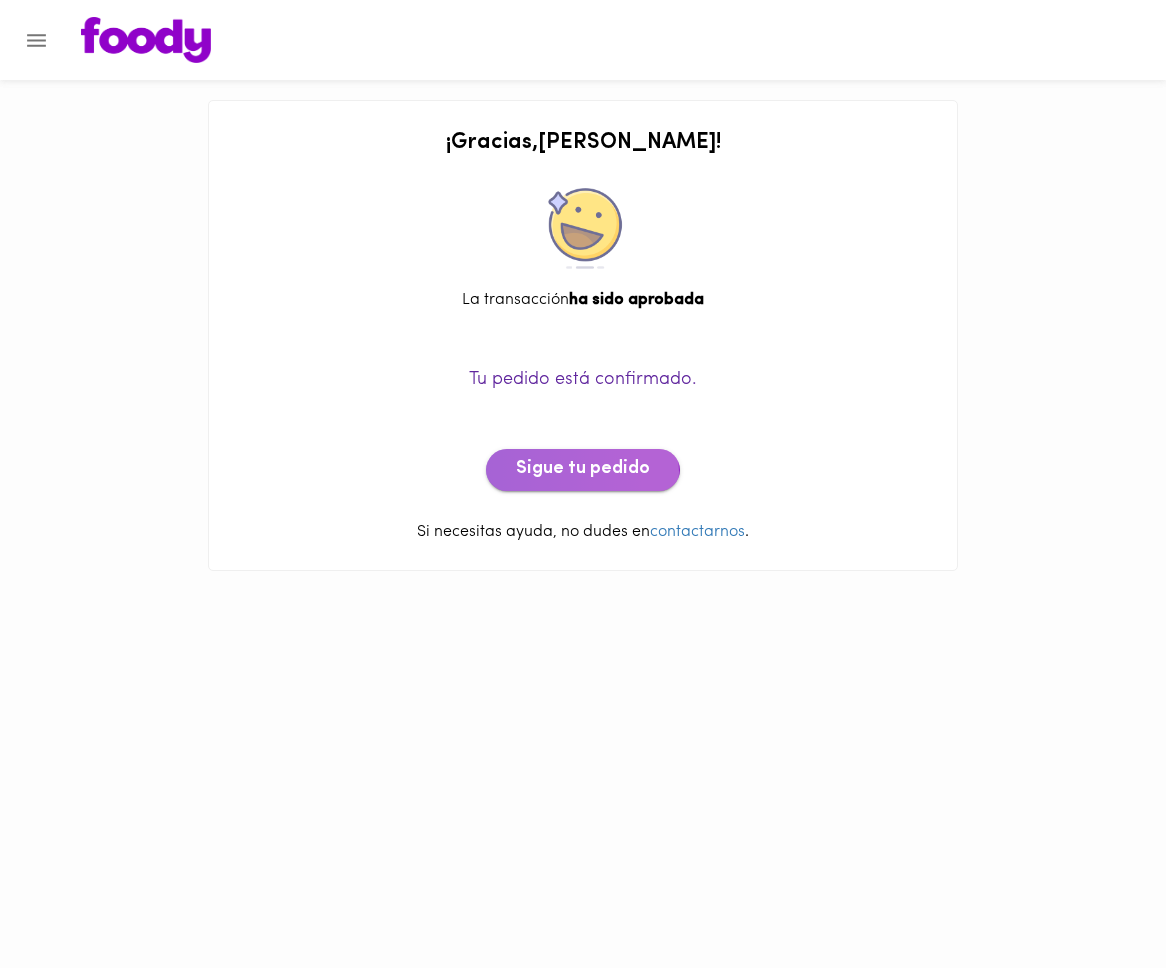 click on "Sigue tu pedido" at bounding box center (583, 470) 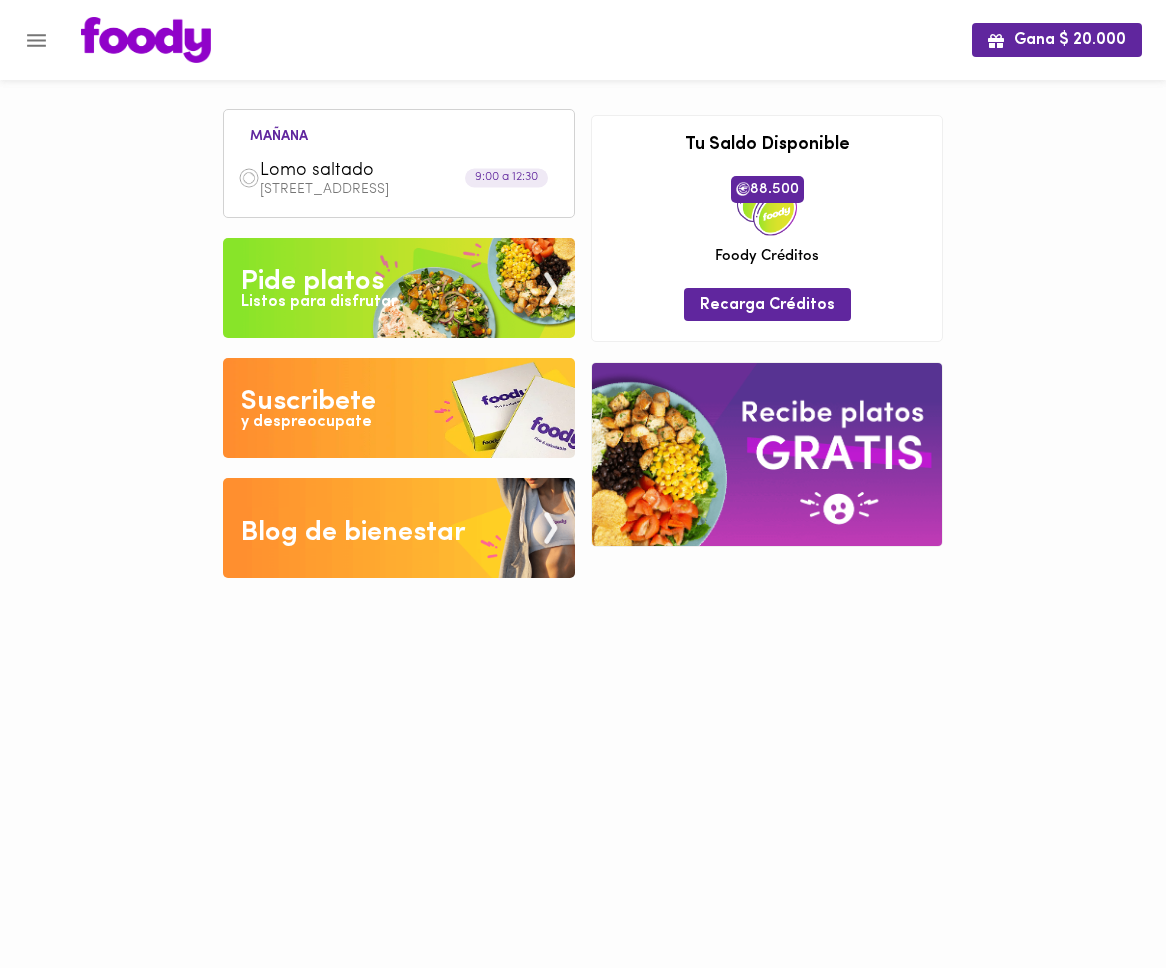 click on "Listos para disfrutar" at bounding box center [319, 302] 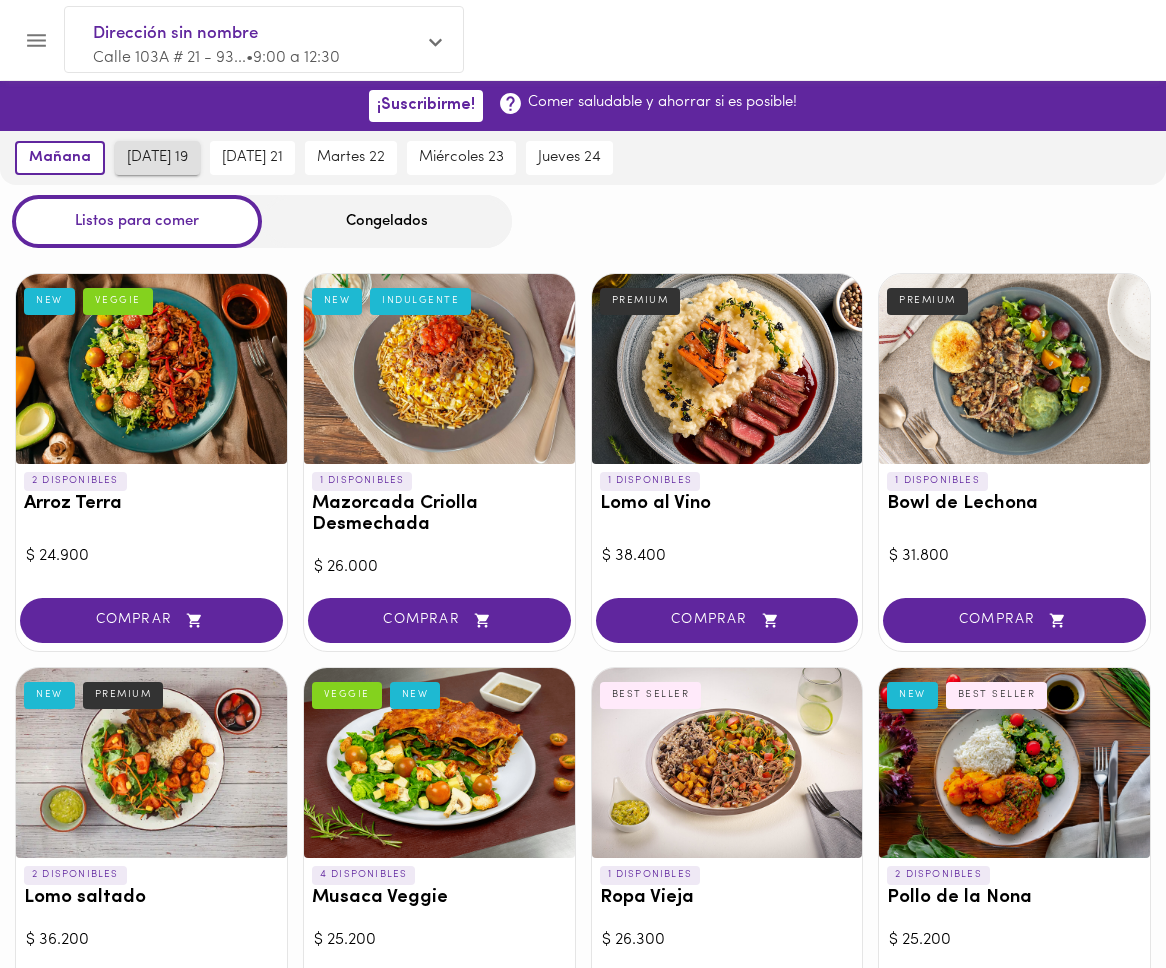 click on "[DATE] 19" at bounding box center [157, 158] 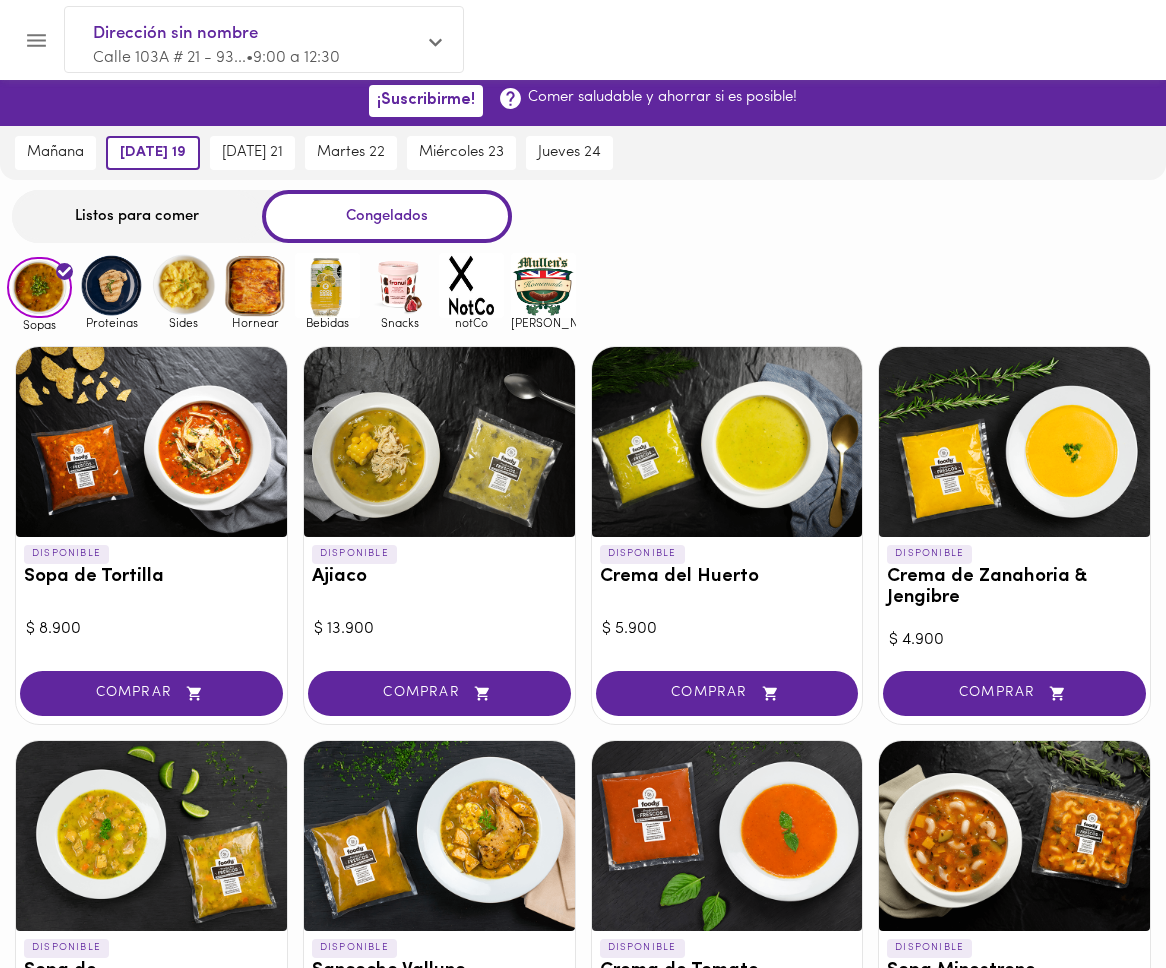 click on "Listos para comer" at bounding box center (137, 216) 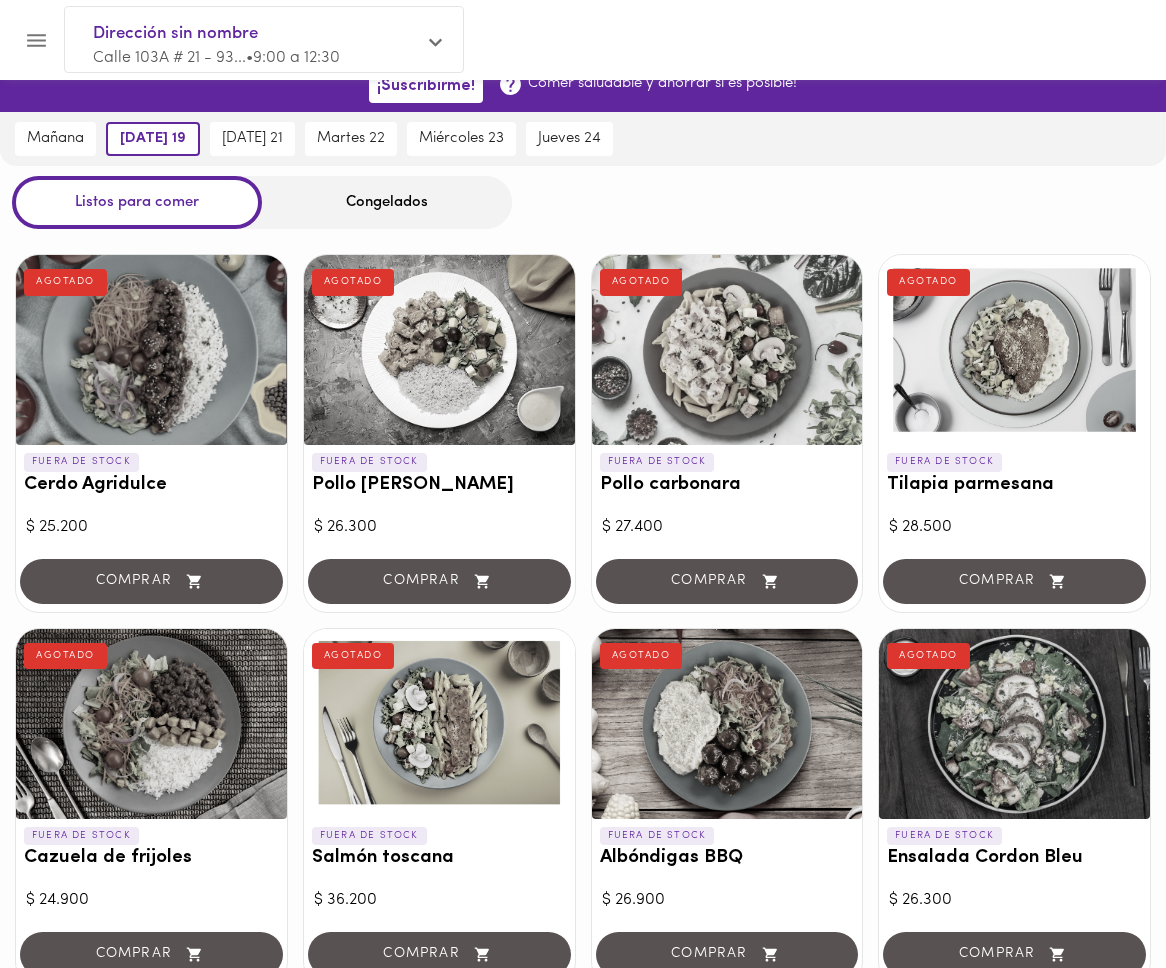 scroll, scrollTop: 0, scrollLeft: 0, axis: both 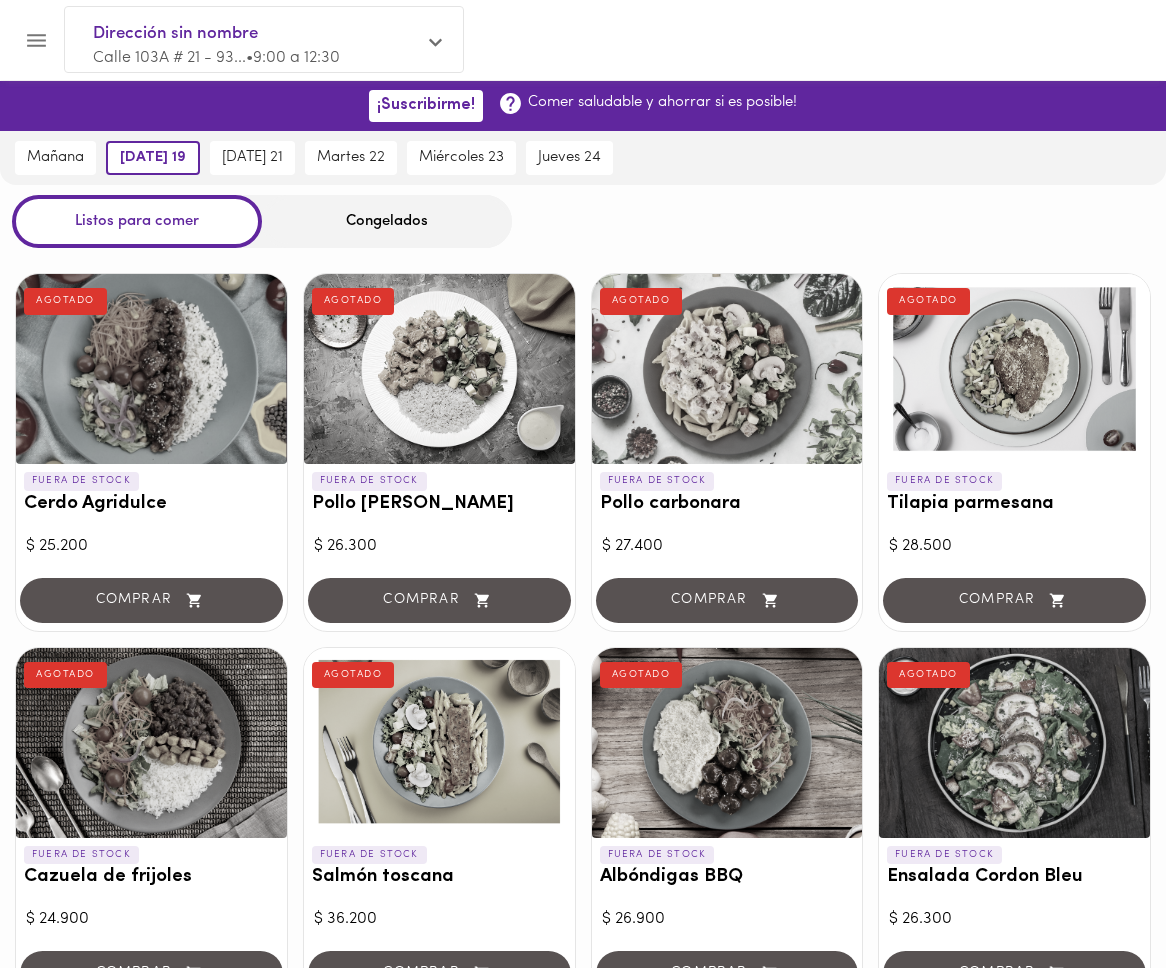 click on "Congelados" at bounding box center (387, 221) 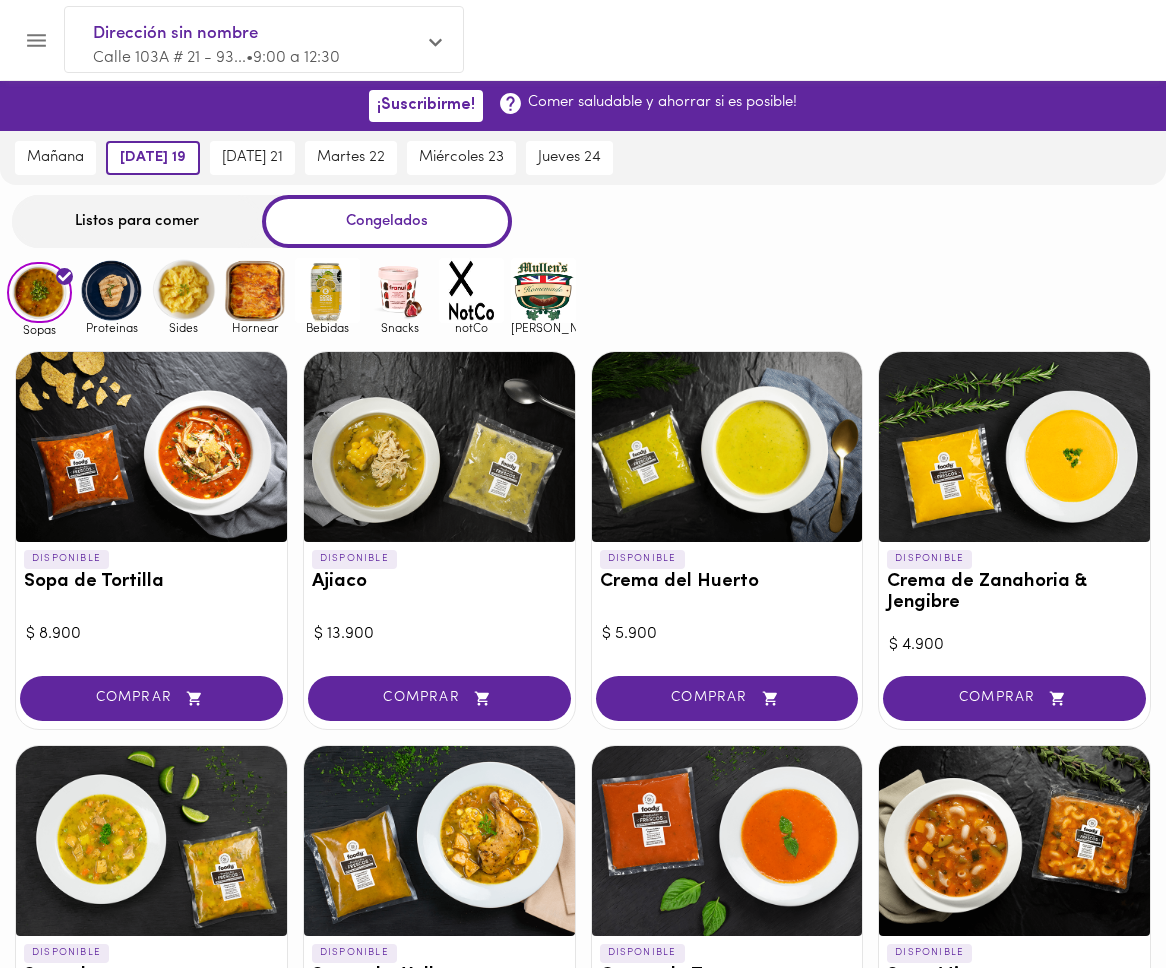 click at bounding box center (543, 290) 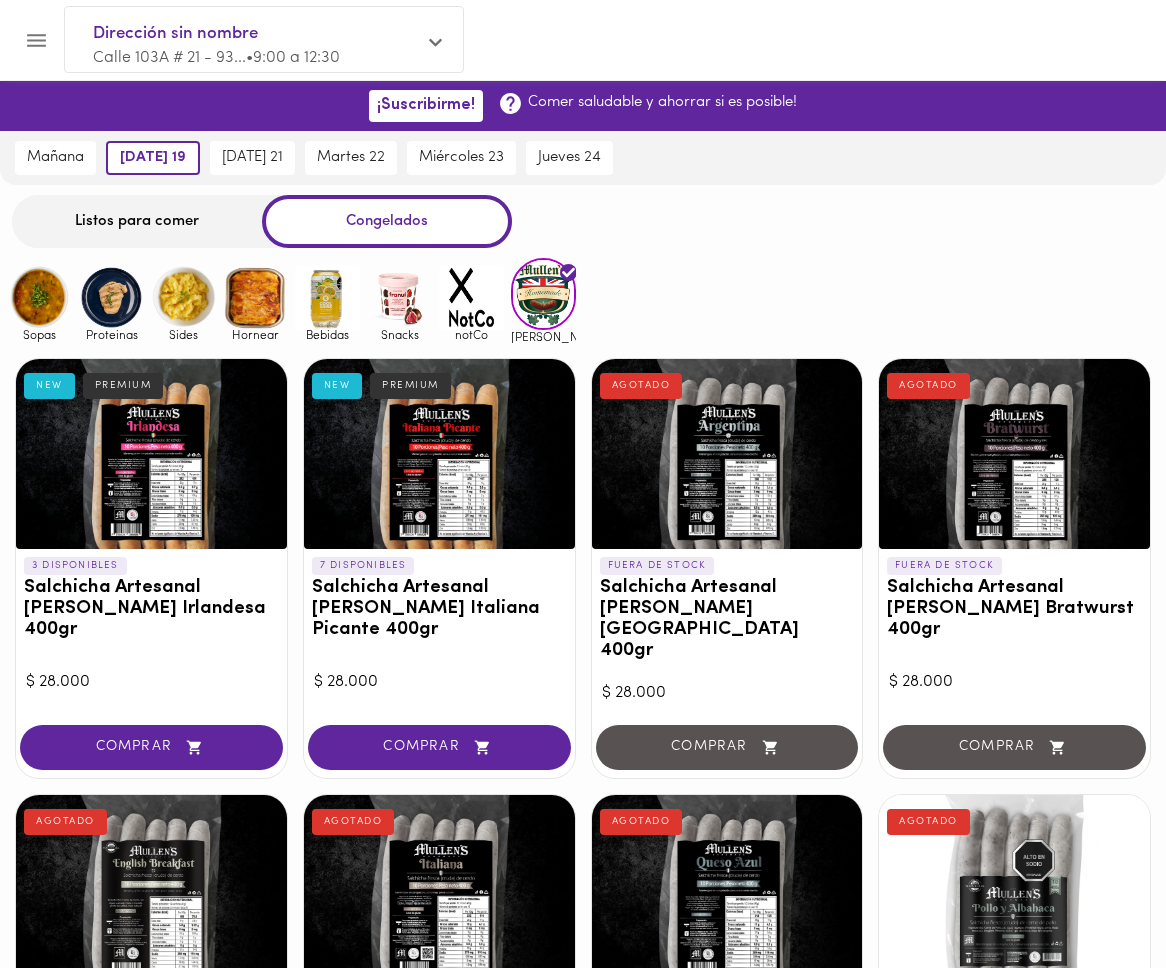 click at bounding box center [471, 297] 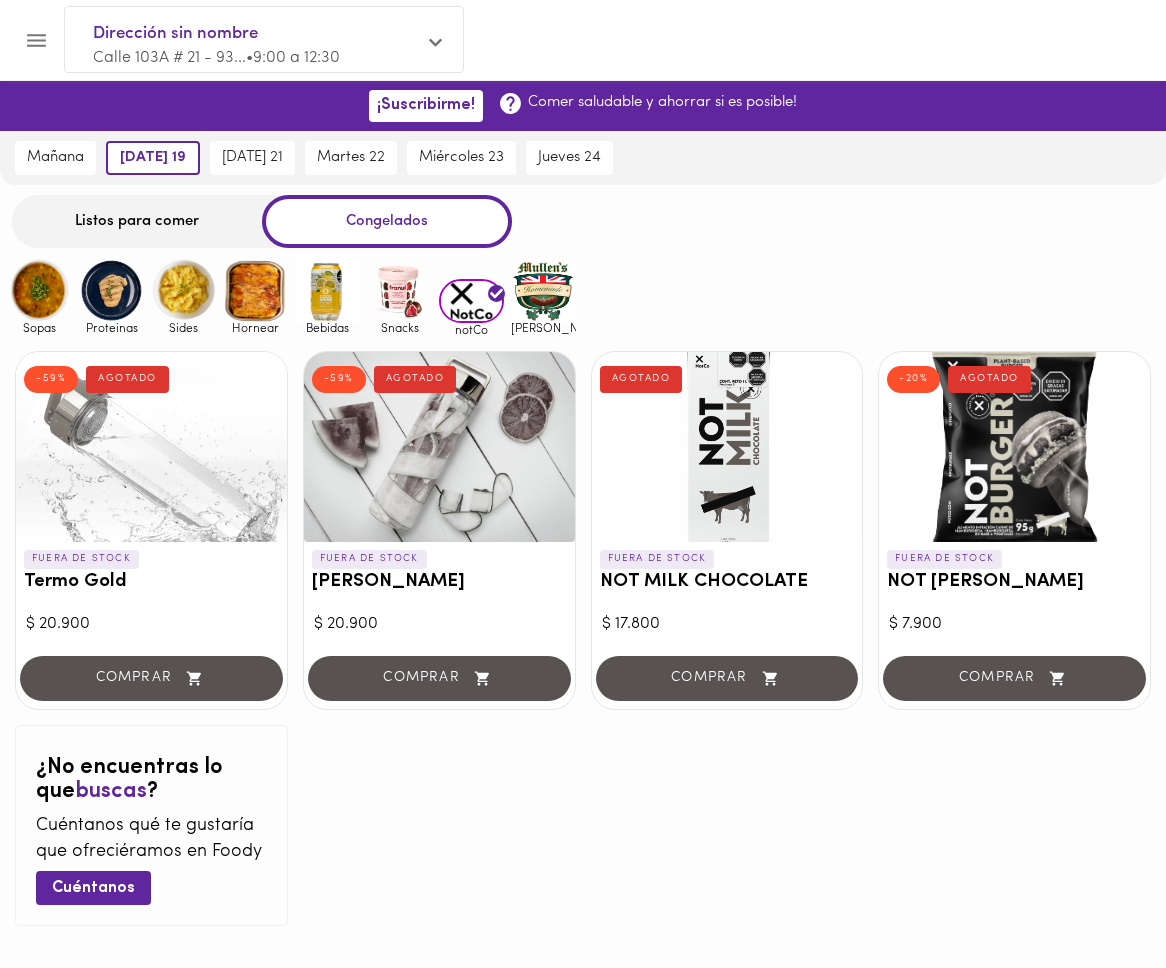 click at bounding box center [399, 290] 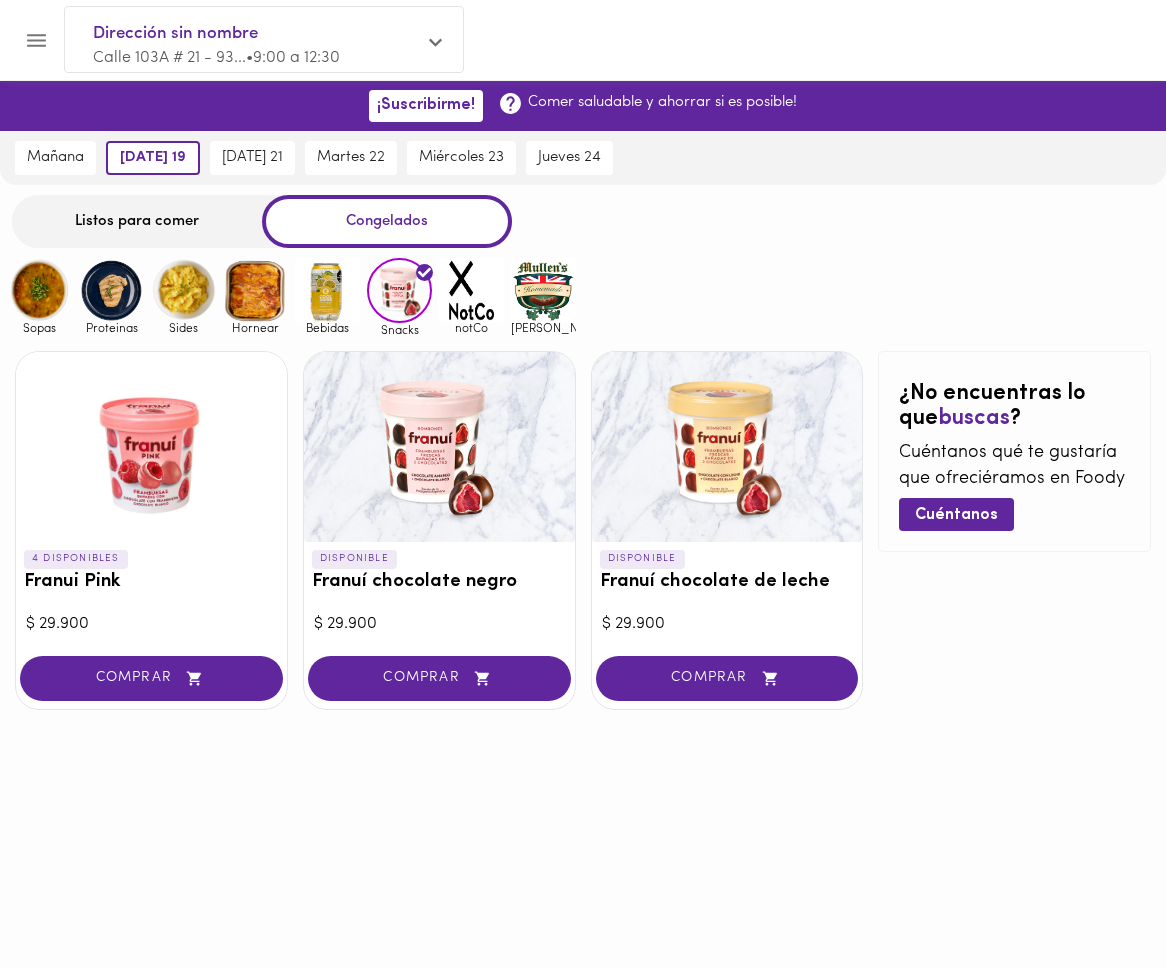 click at bounding box center [327, 290] 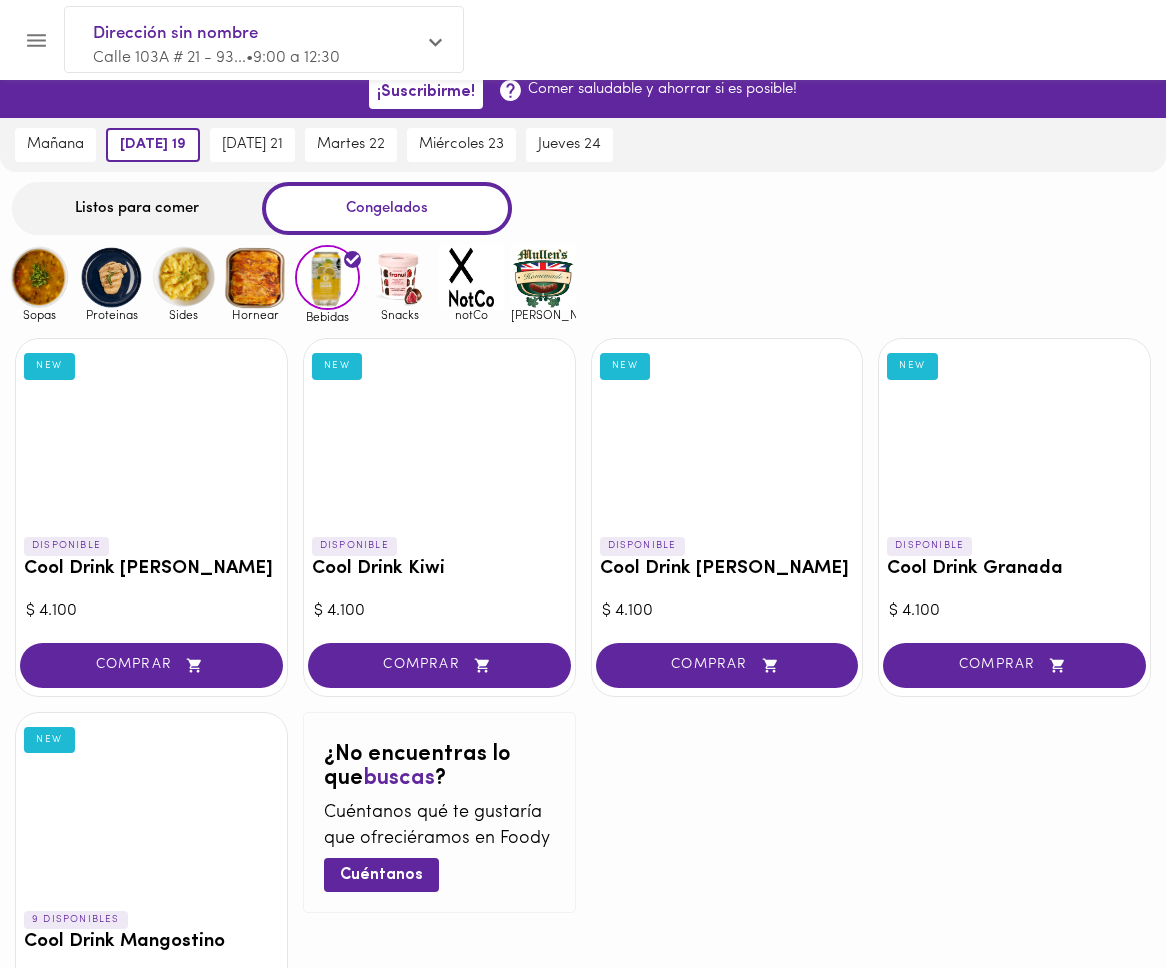 scroll, scrollTop: 25, scrollLeft: 0, axis: vertical 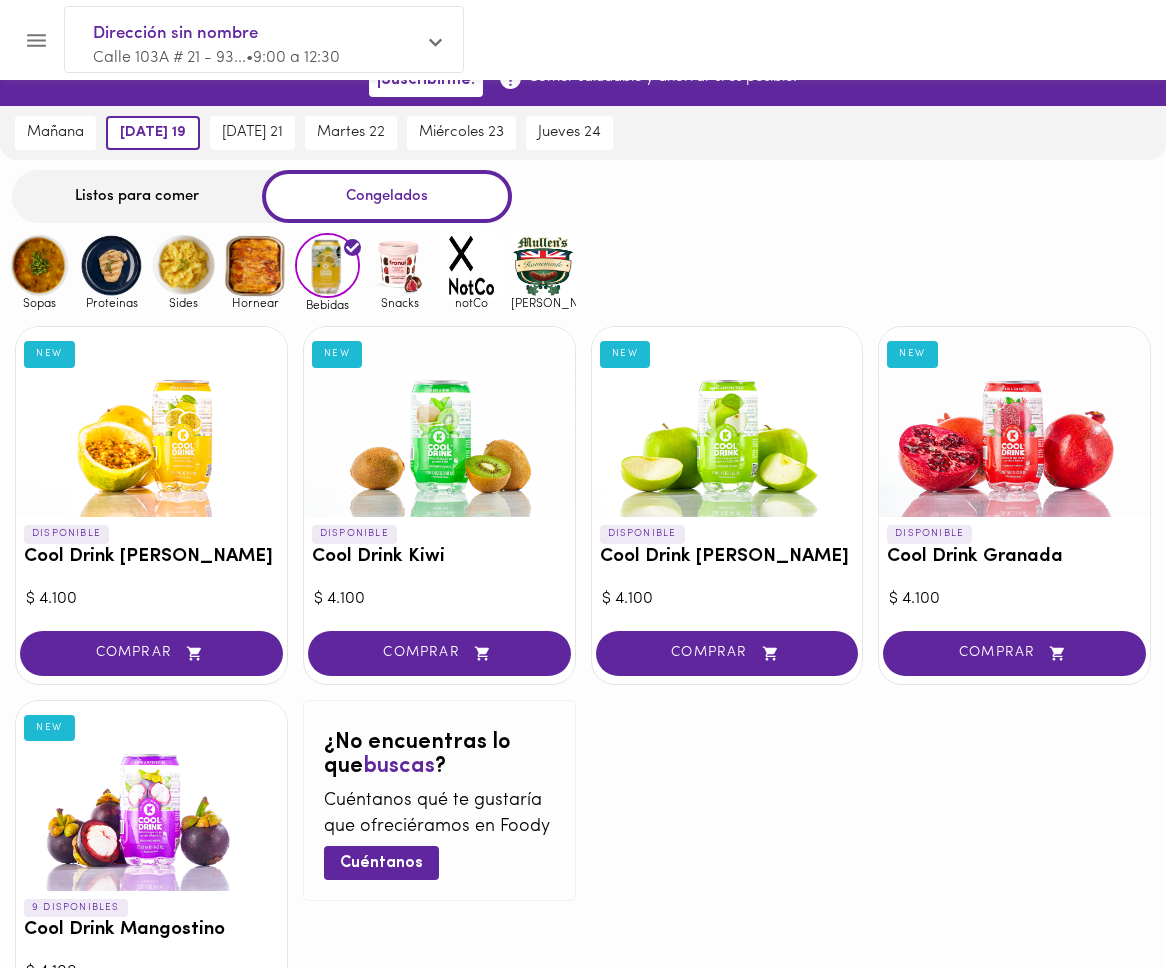 click at bounding box center [255, 265] 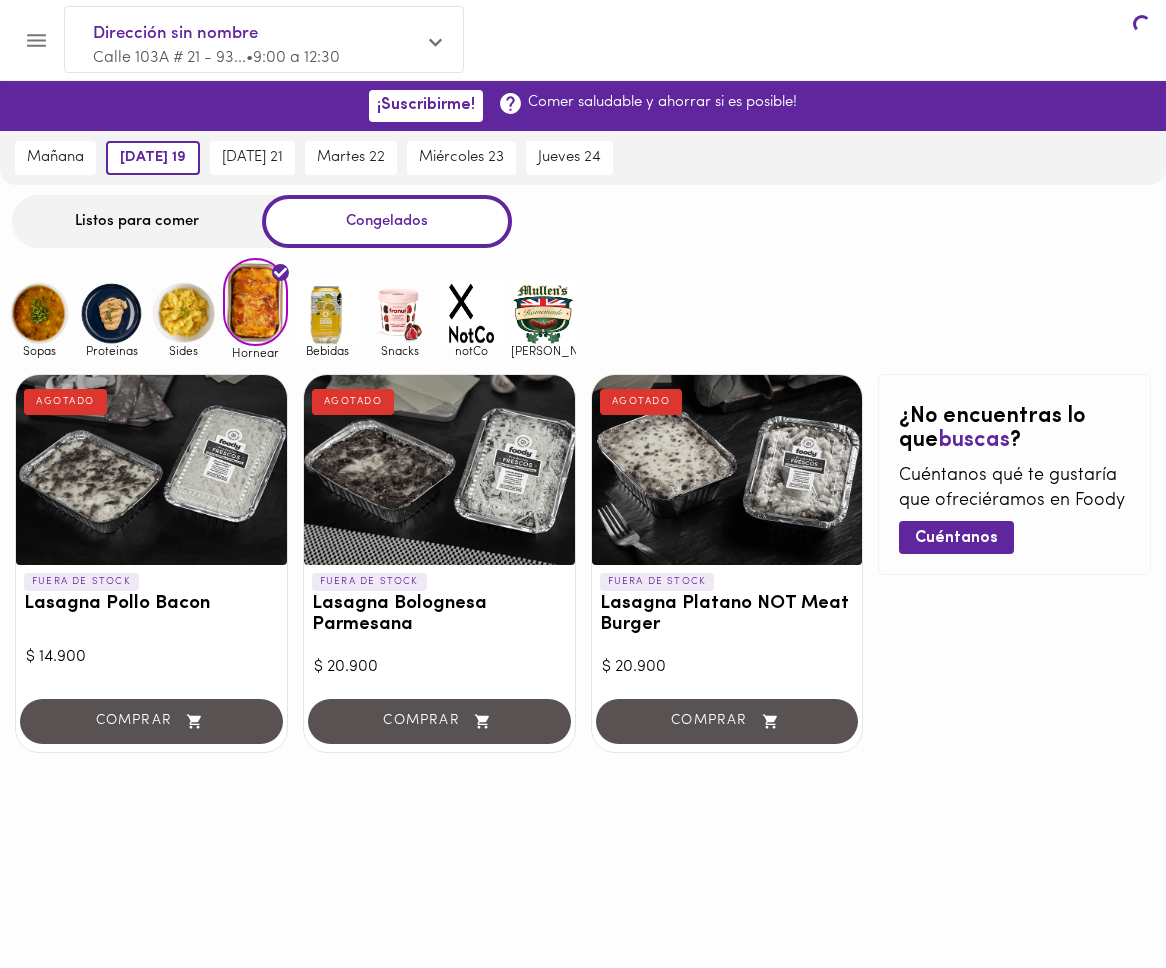scroll, scrollTop: 0, scrollLeft: 0, axis: both 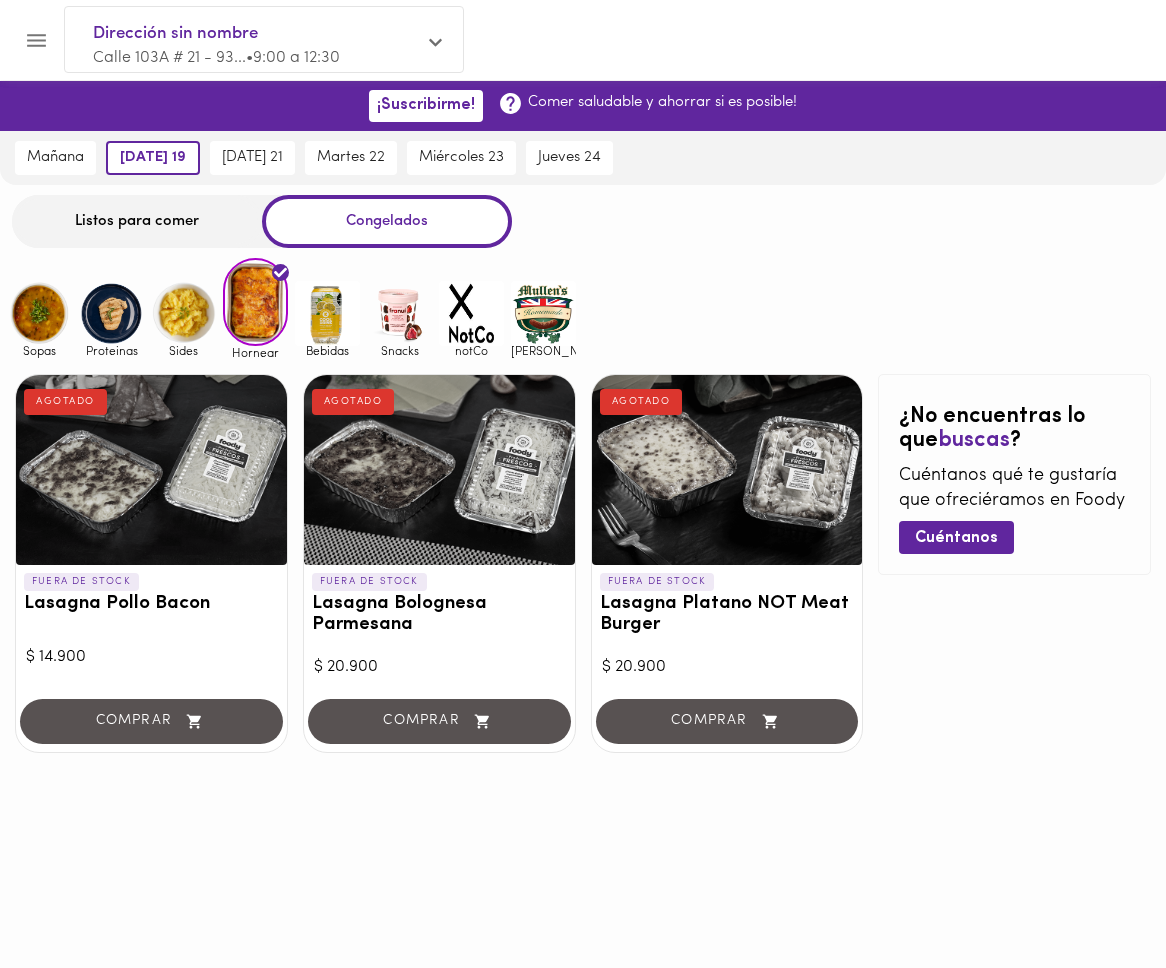click at bounding box center [183, 313] 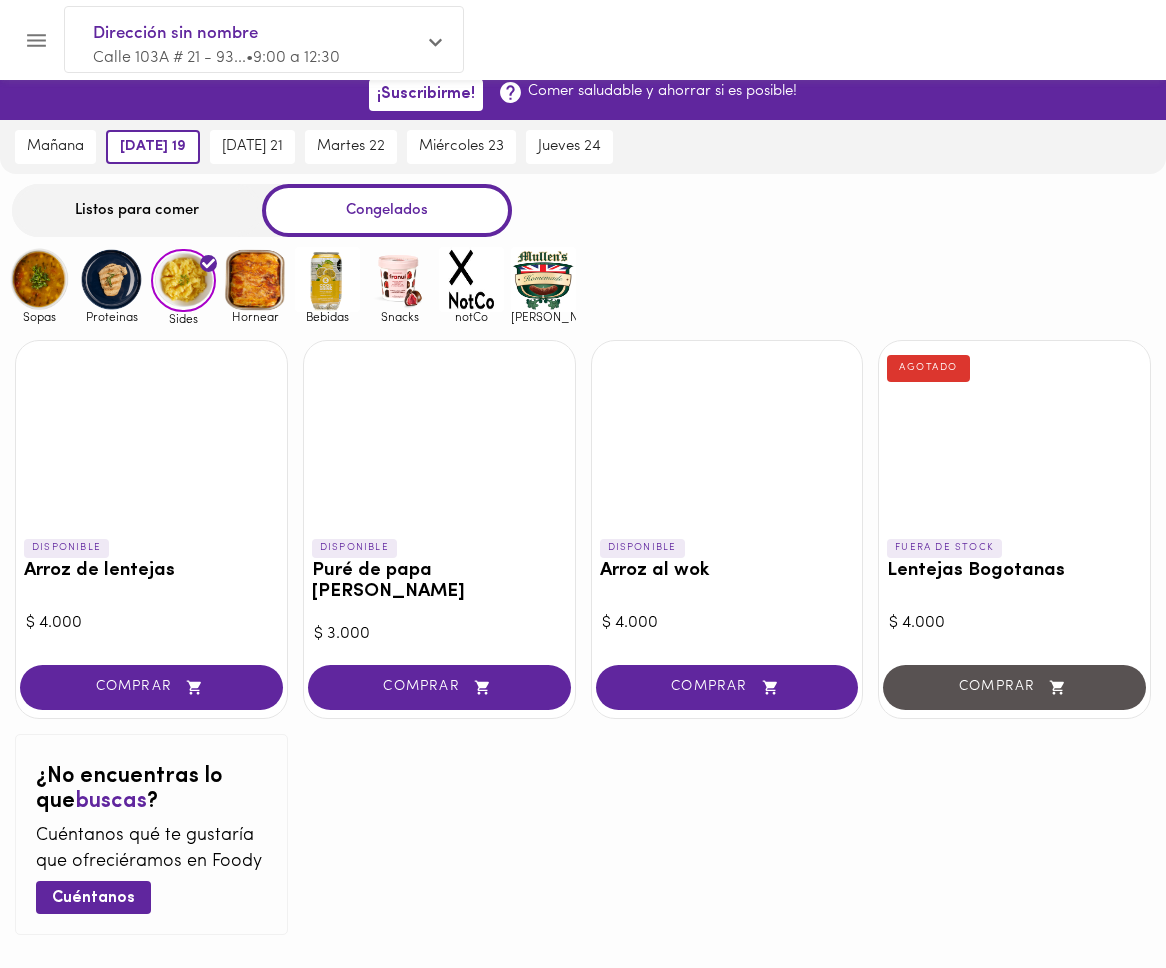 scroll, scrollTop: 14, scrollLeft: 0, axis: vertical 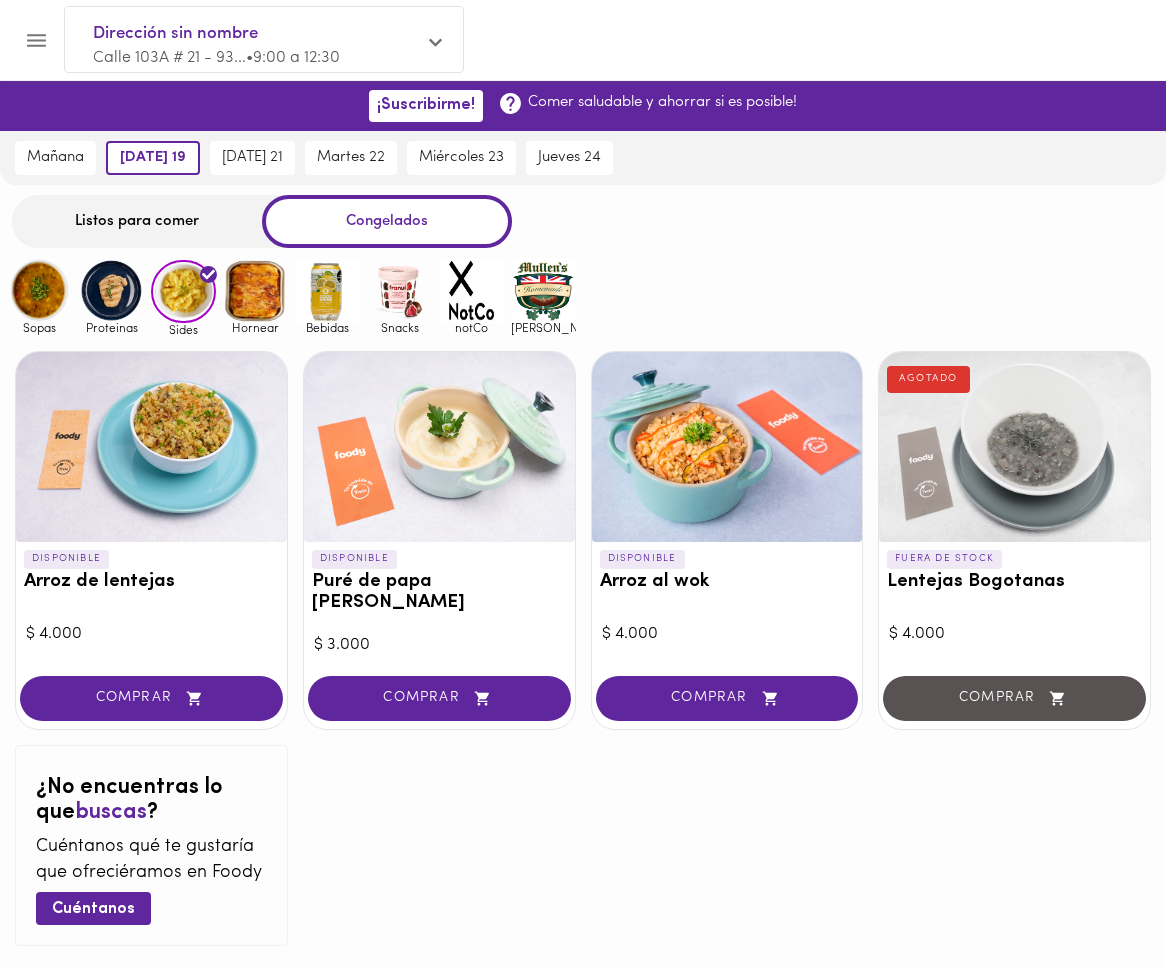 click at bounding box center (111, 290) 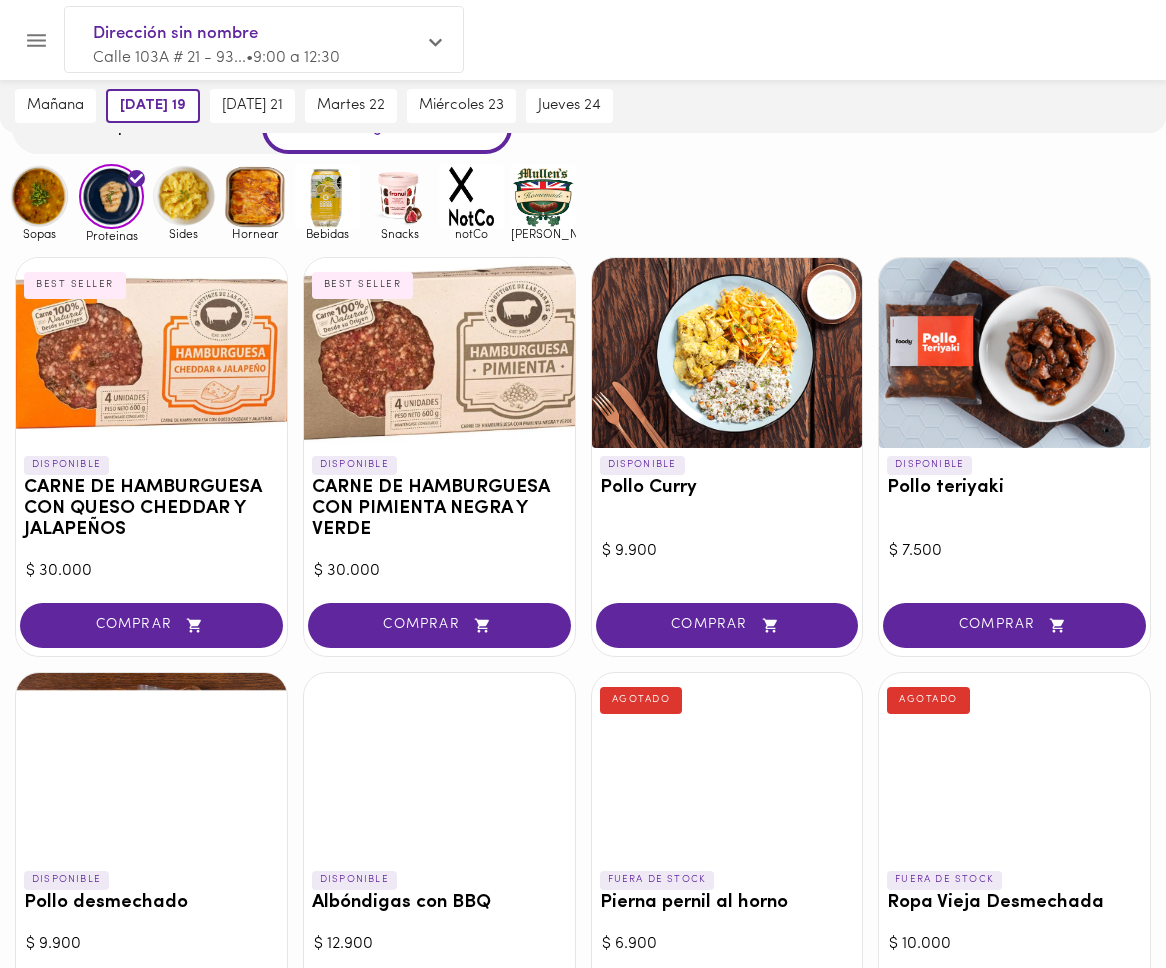 scroll, scrollTop: 0, scrollLeft: 0, axis: both 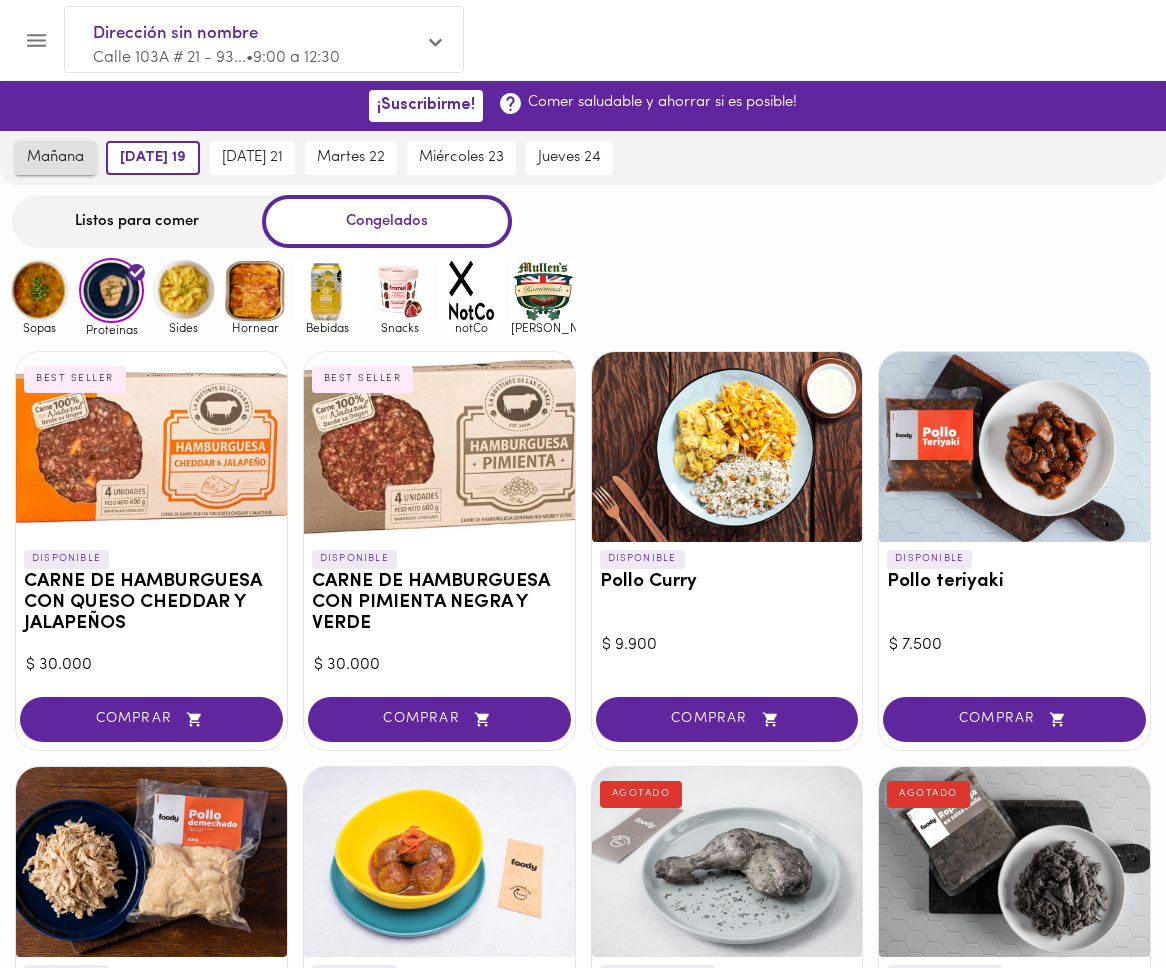 click on "mañana" at bounding box center [55, 158] 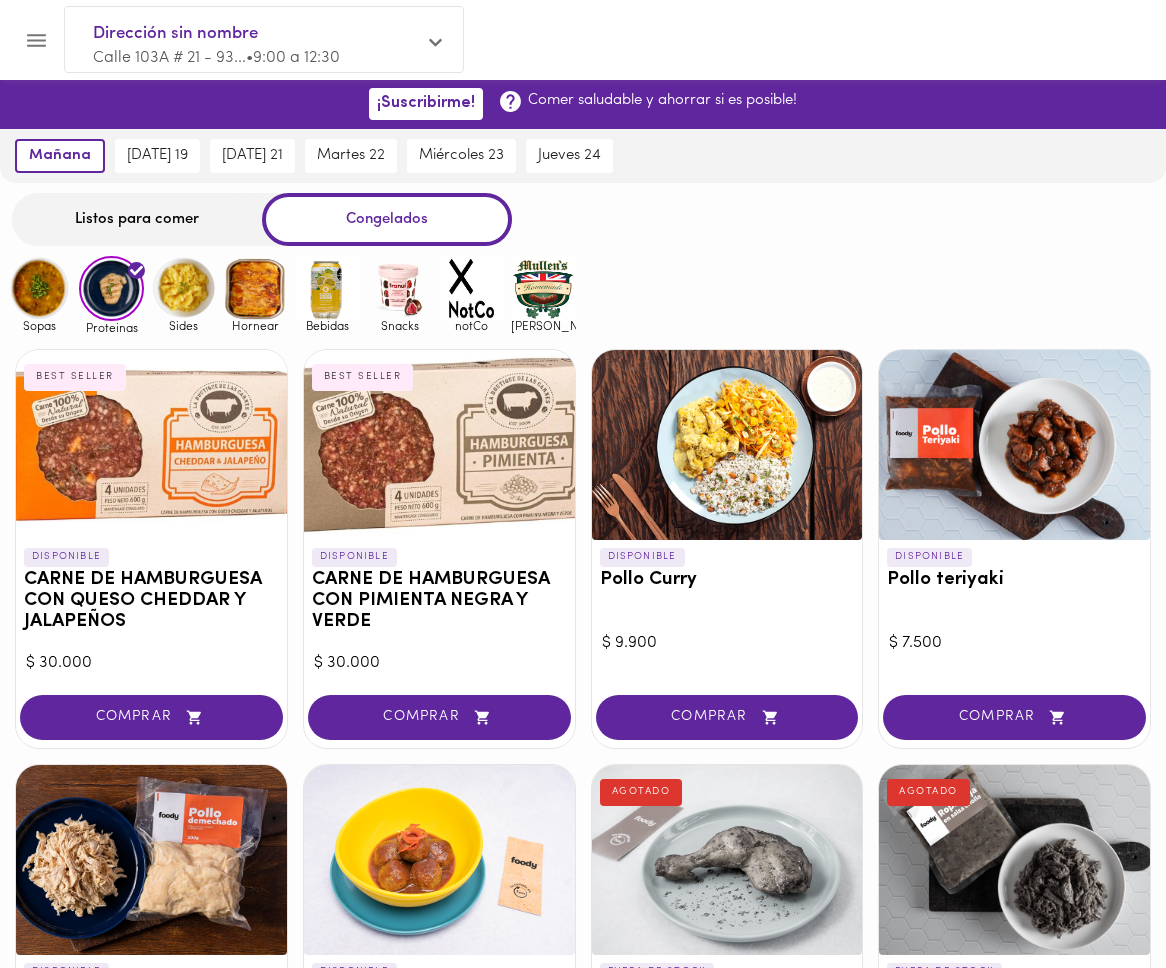 scroll, scrollTop: 4, scrollLeft: 0, axis: vertical 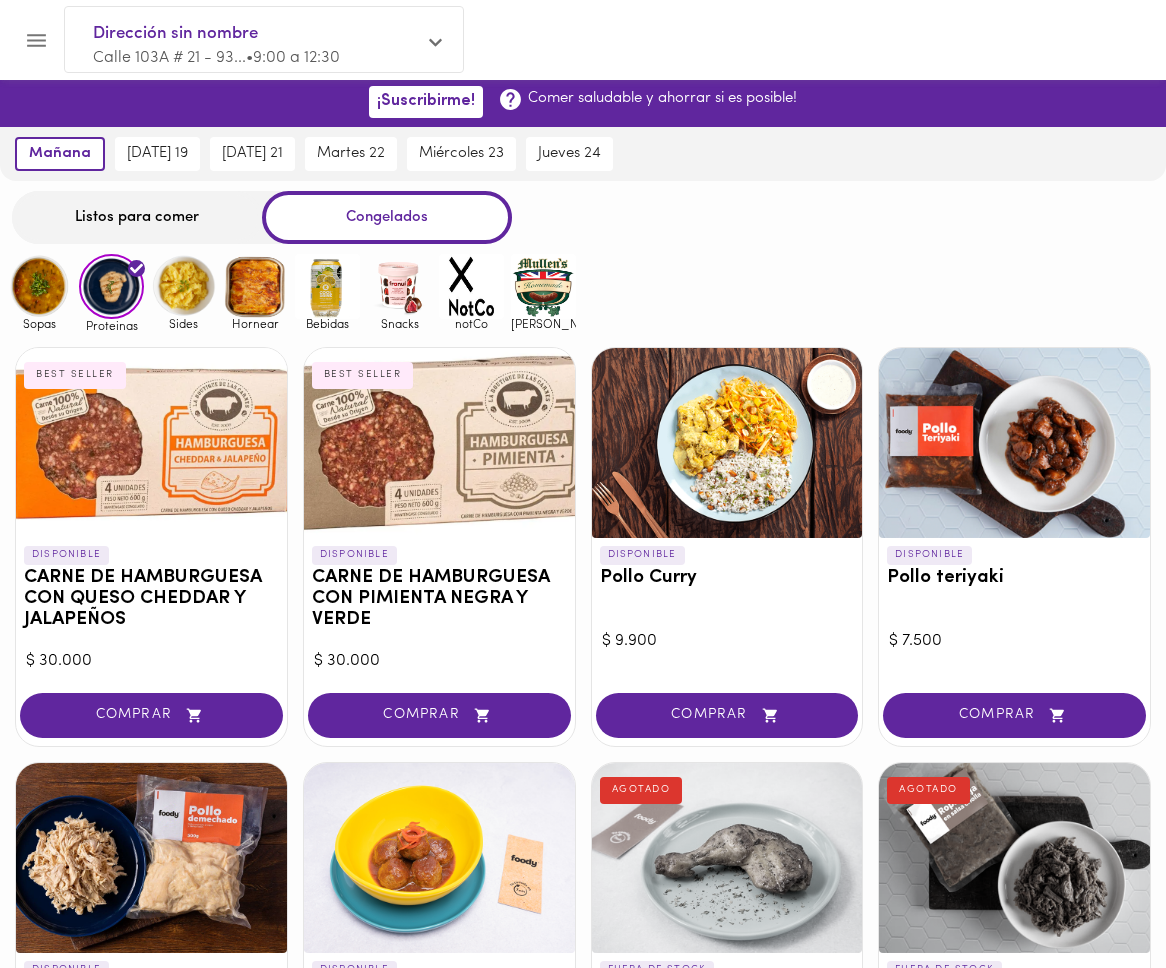 click on "Listos para comer" at bounding box center (137, 217) 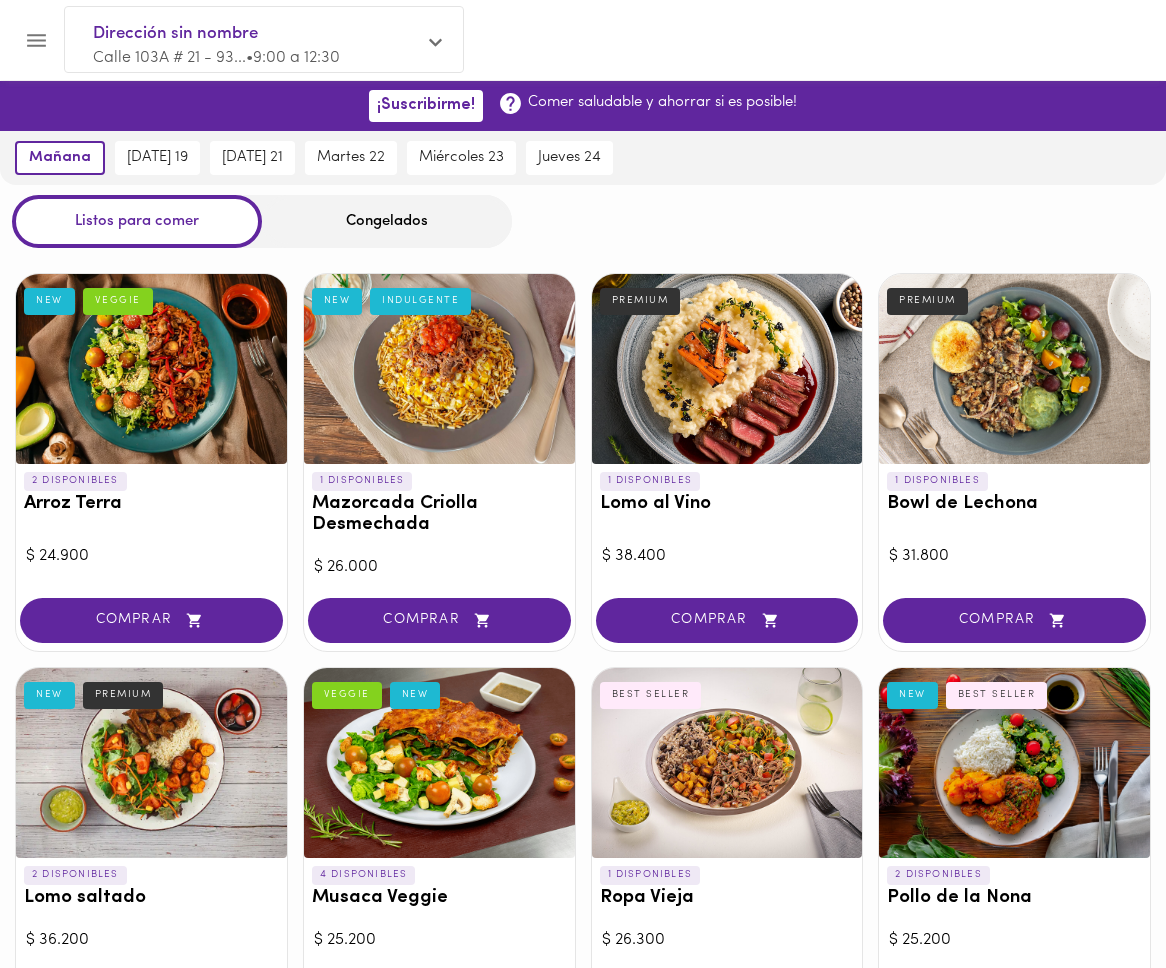 scroll, scrollTop: 10, scrollLeft: 0, axis: vertical 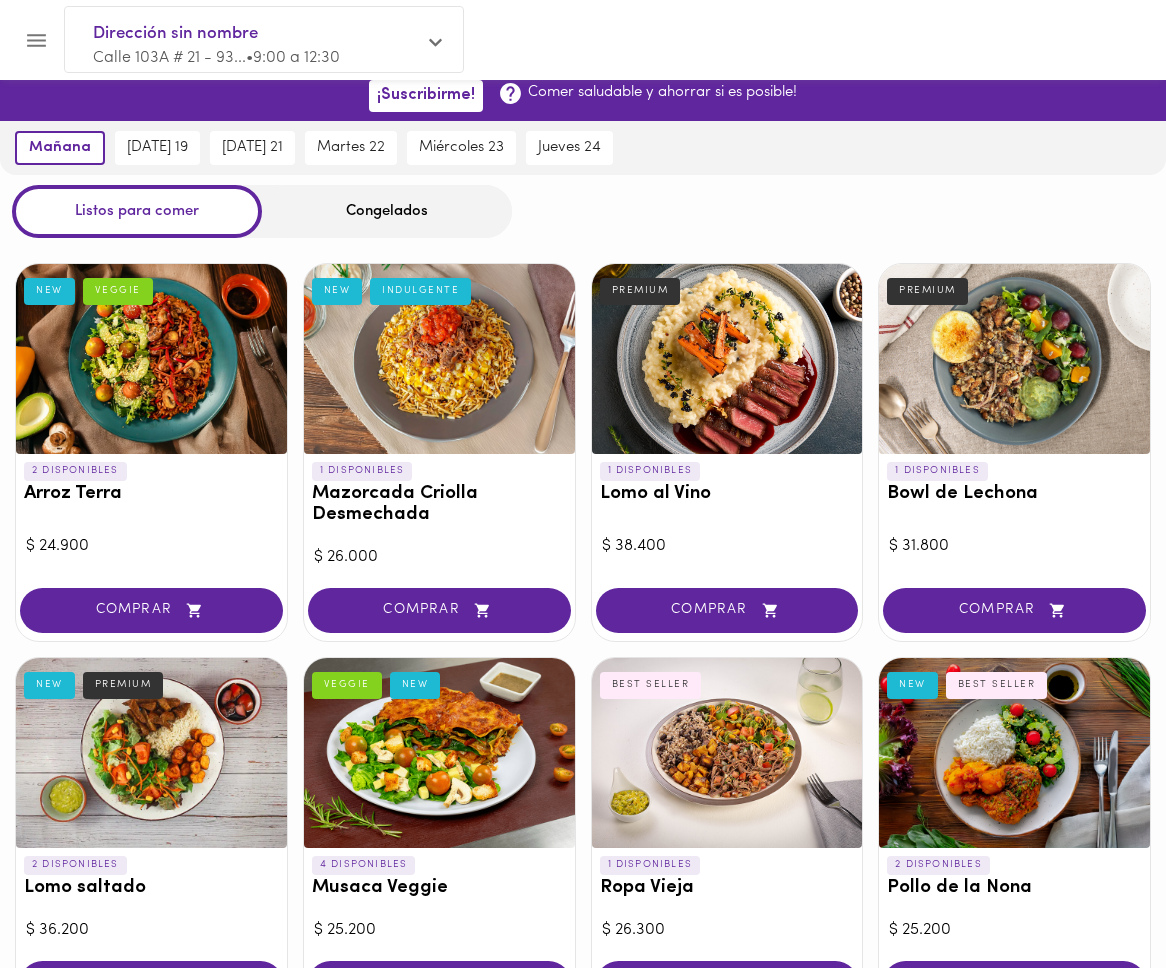click at bounding box center (727, 753) 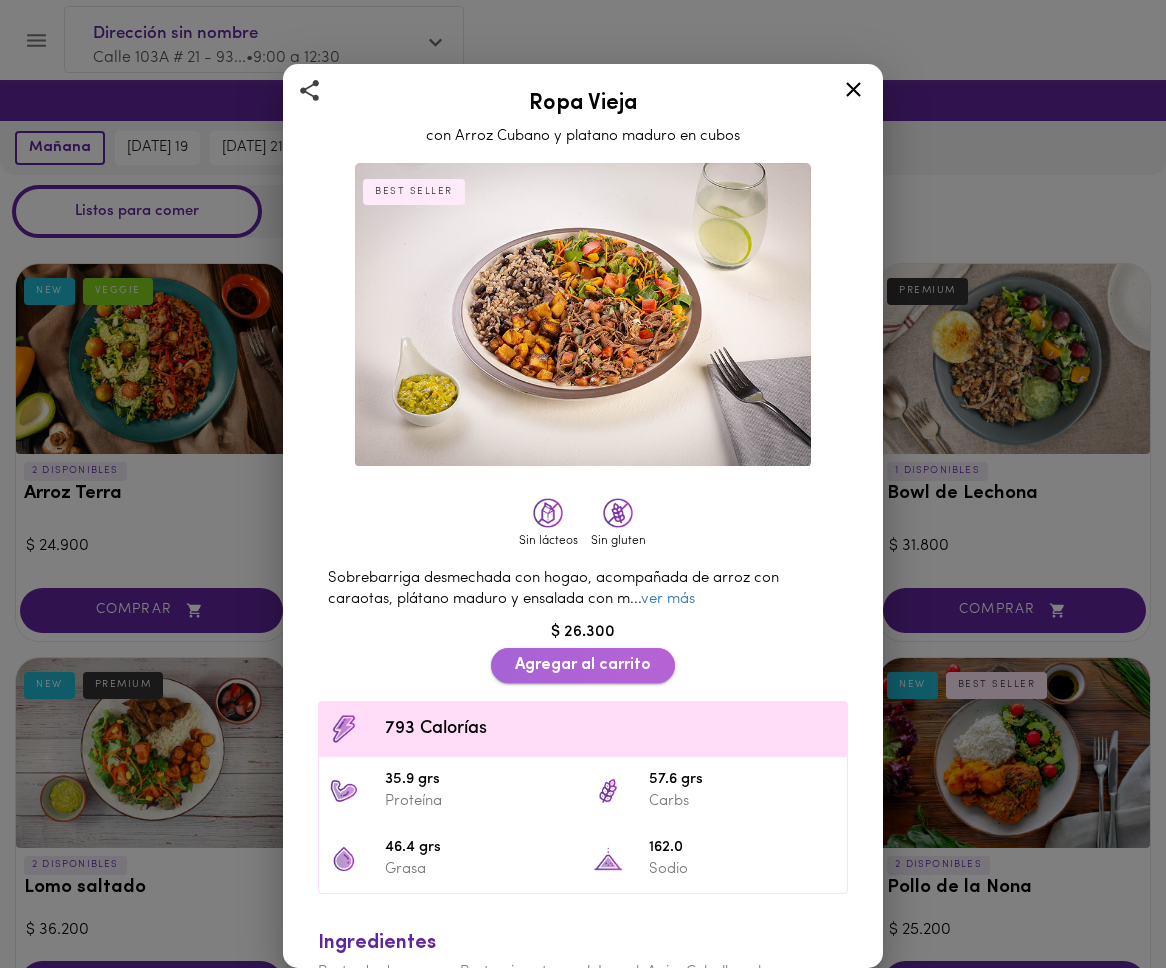 click on "Agregar al carrito" at bounding box center [583, 665] 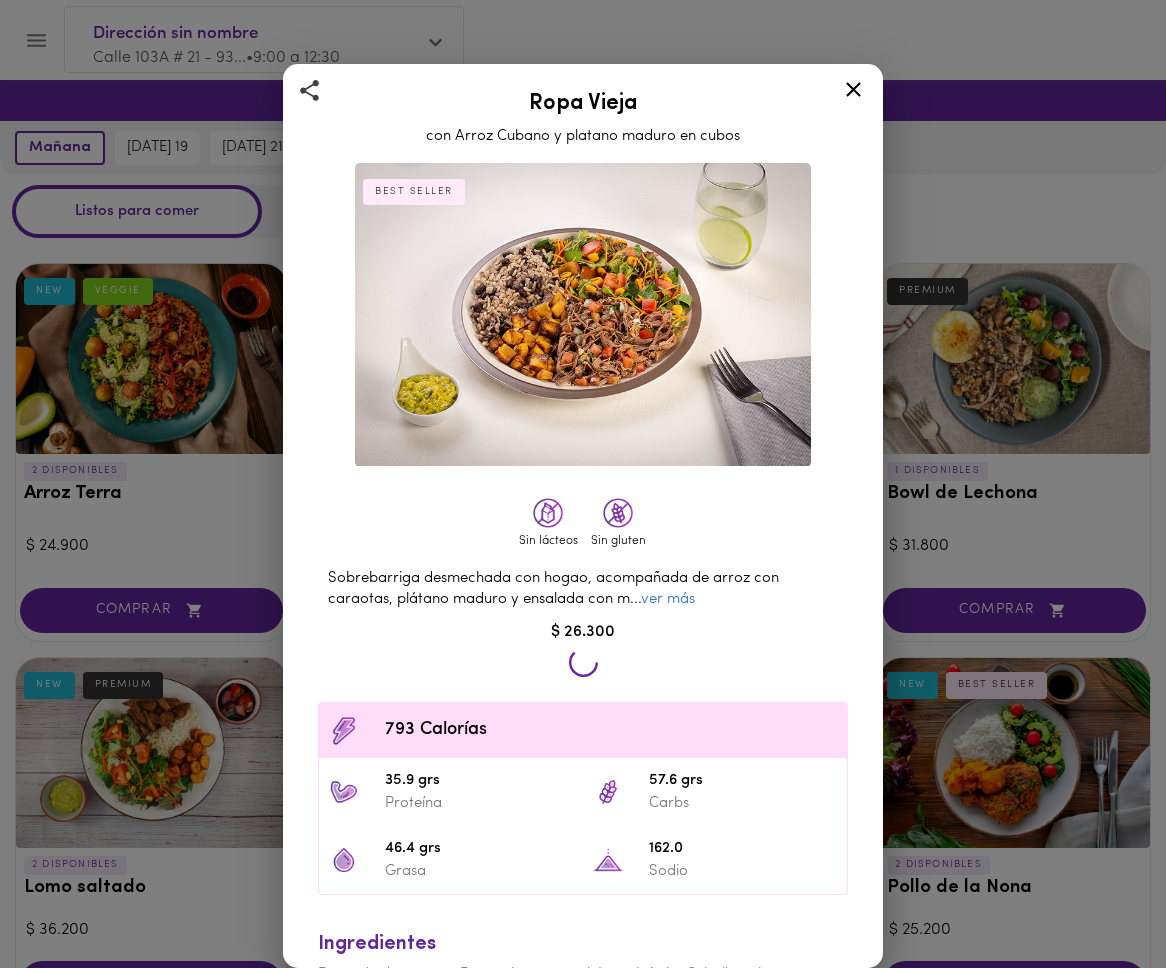 scroll, scrollTop: 11, scrollLeft: 0, axis: vertical 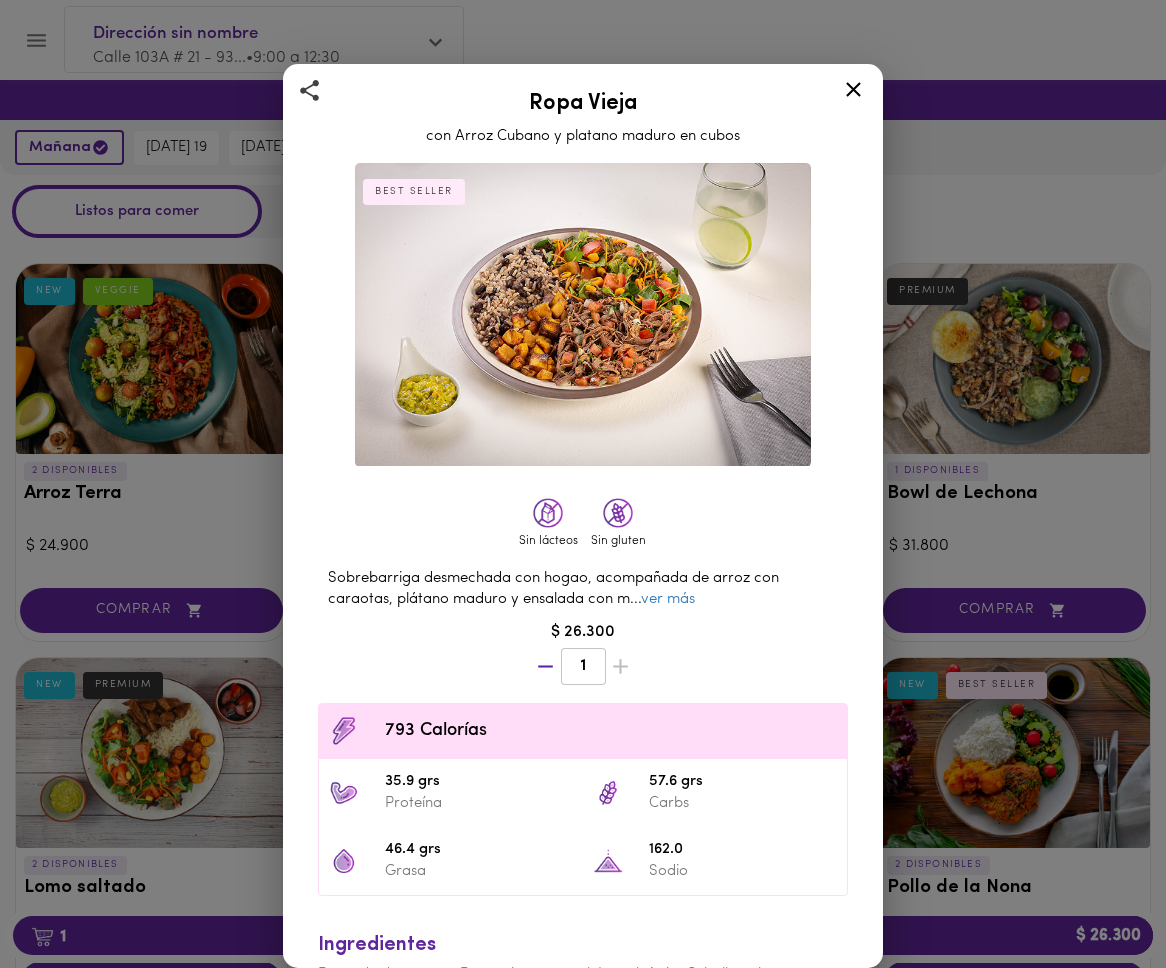 click on "Ropa Vieja   con Arroz Cubano y platano maduro en cubos BEST SELLER Sin lácteos Sin gluten Sobrebarriga desmechada con hogao, acompañada de arroz con caraotas, plátano maduro y ensalada con m ...  ver más $ 26.300 1 793 Calorías 35.9 grs Proteína 57.6 grs Carbs 46.4 grs Grasa 162.0 Sodio Ingredientes Posta de descargue, Pasta ajo artesanal, Laurel, Apio, Cebolla cabezona blanca, Cebolla larga, Aceit ...  ver más" at bounding box center [583, 484] 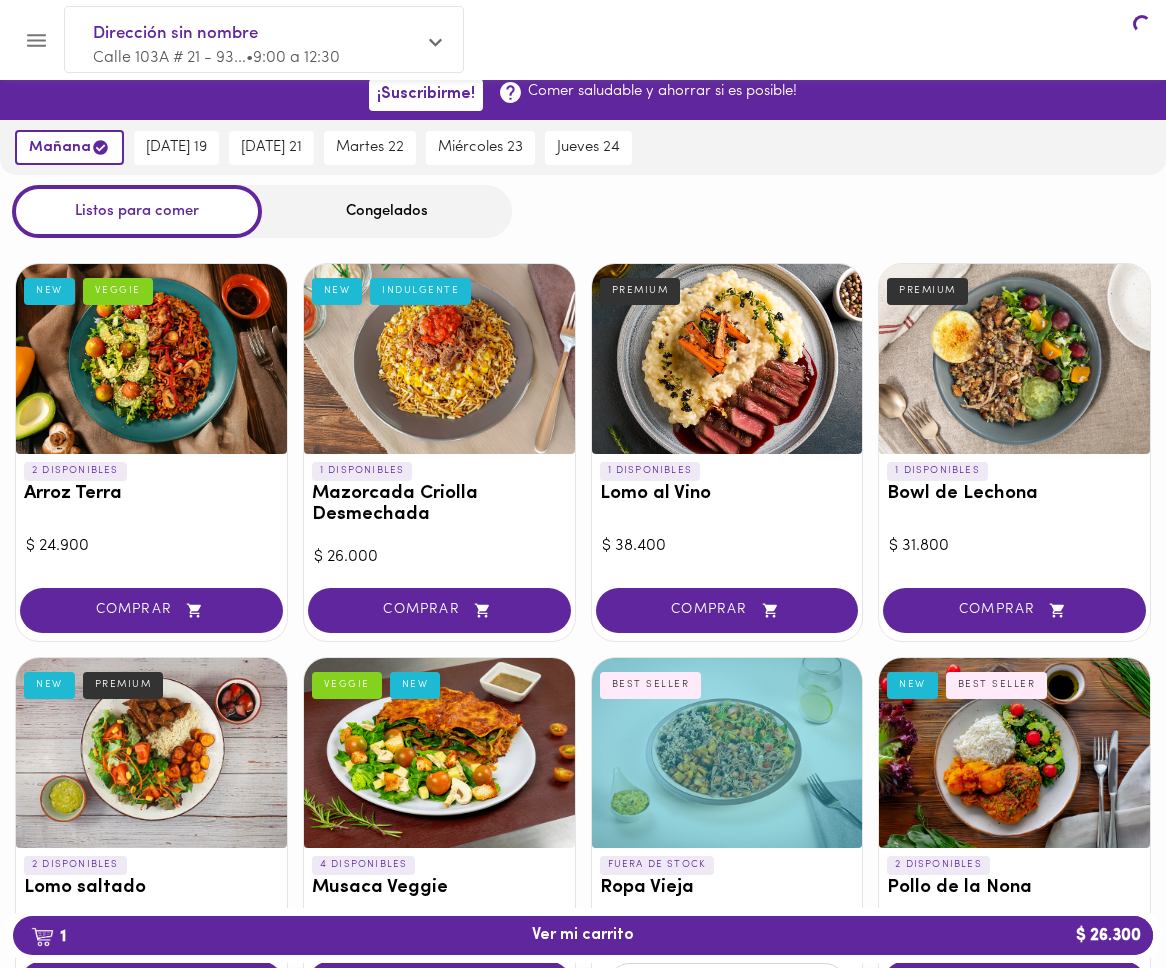 scroll, scrollTop: 10, scrollLeft: 0, axis: vertical 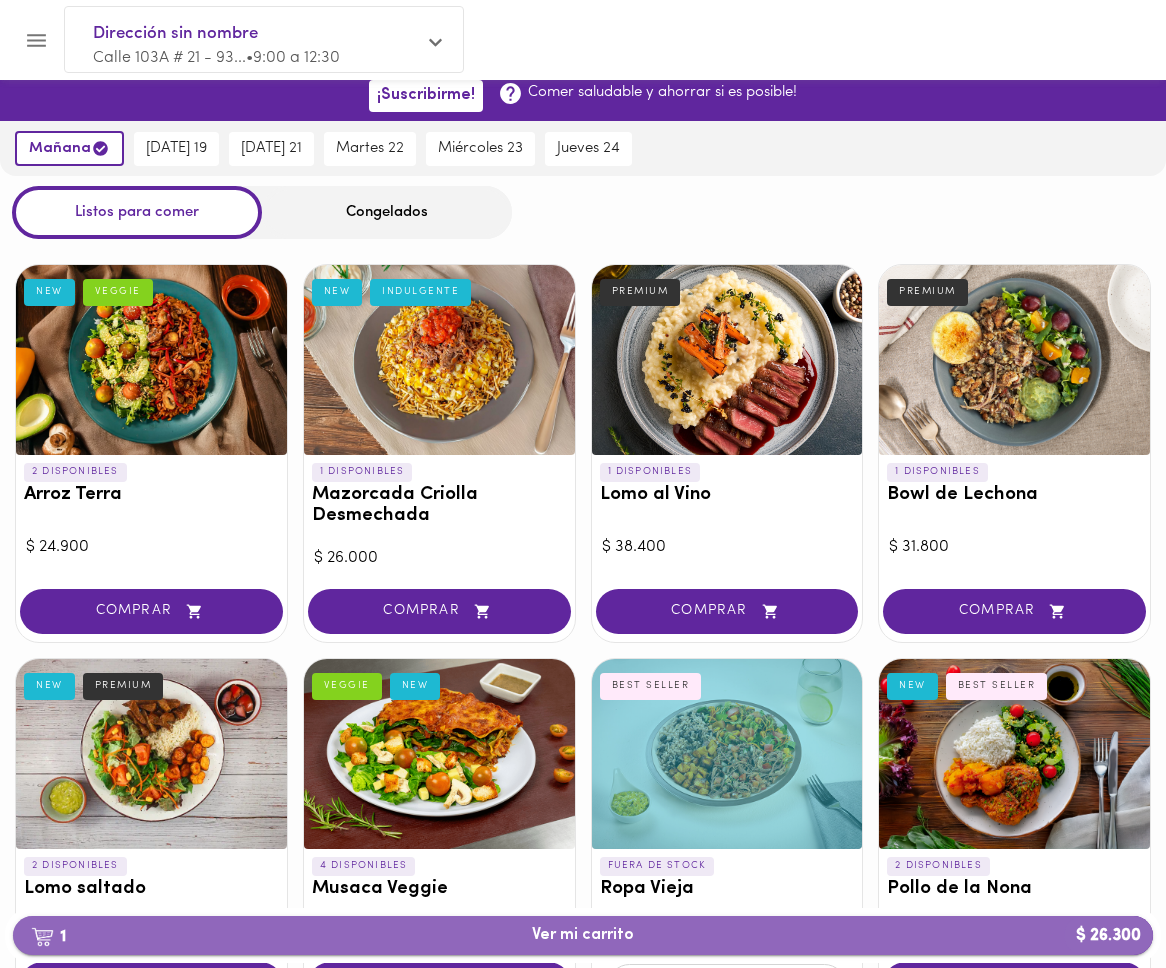 click on "1 Ver mi carrito $ 26.300" at bounding box center (583, 935) 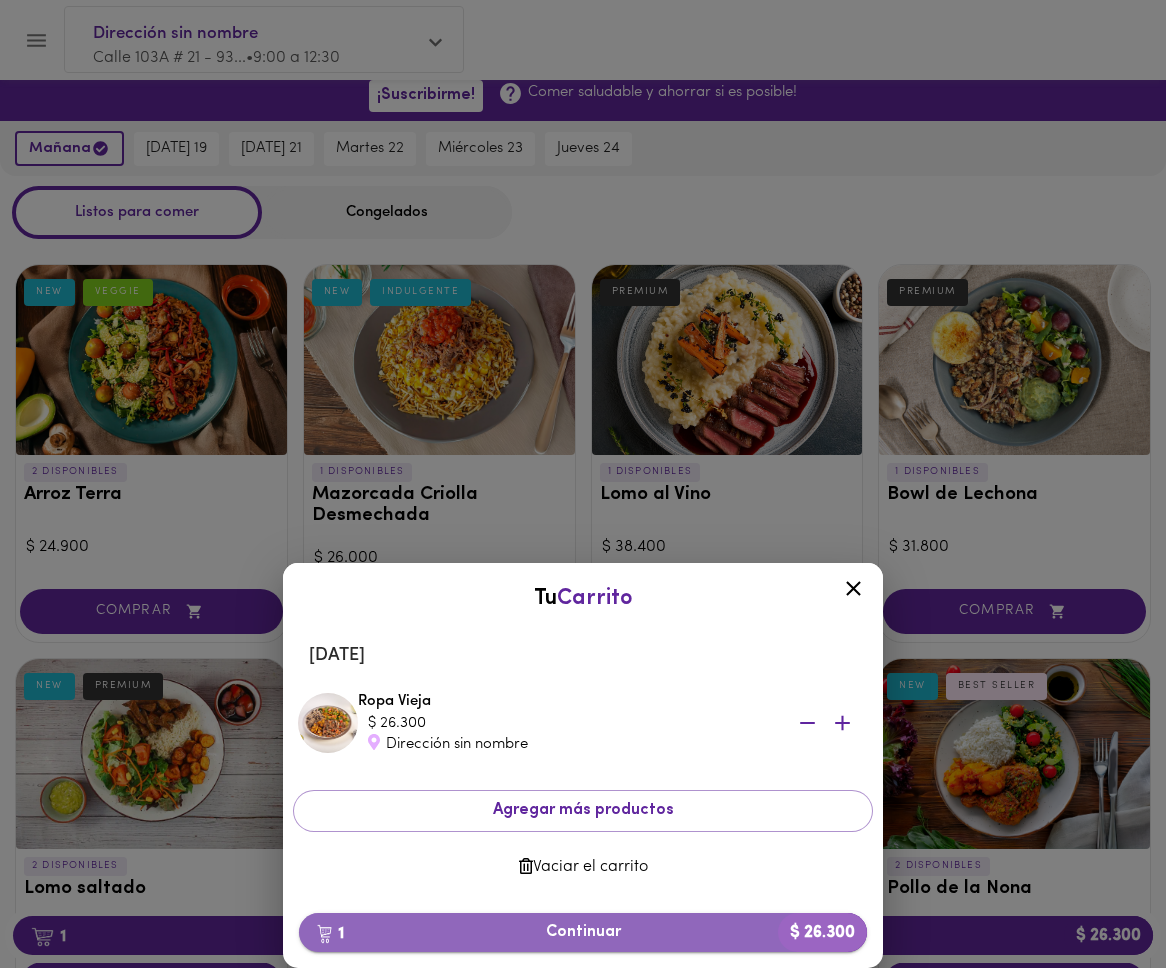 click on "1 Continuar $ 26.300" at bounding box center (583, 932) 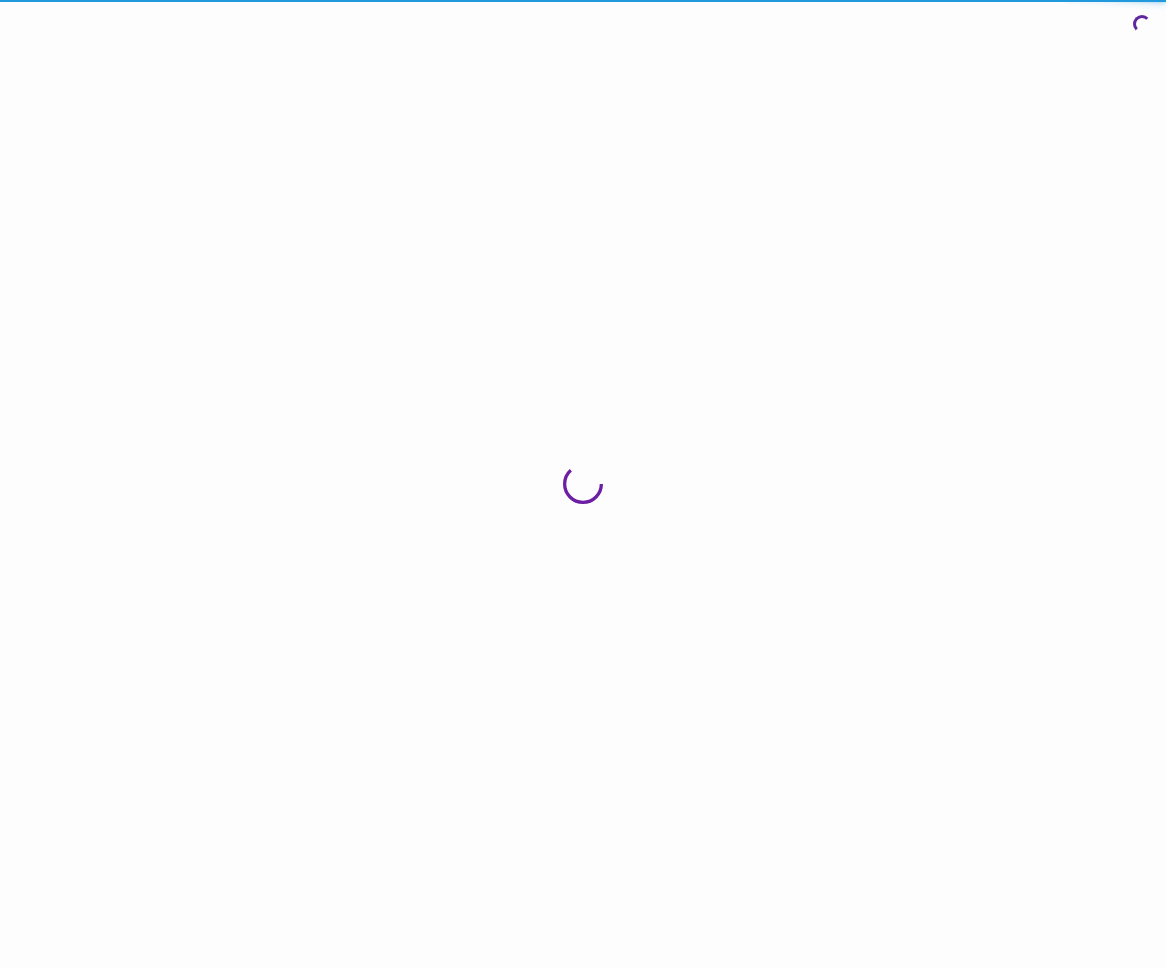 scroll, scrollTop: 0, scrollLeft: 0, axis: both 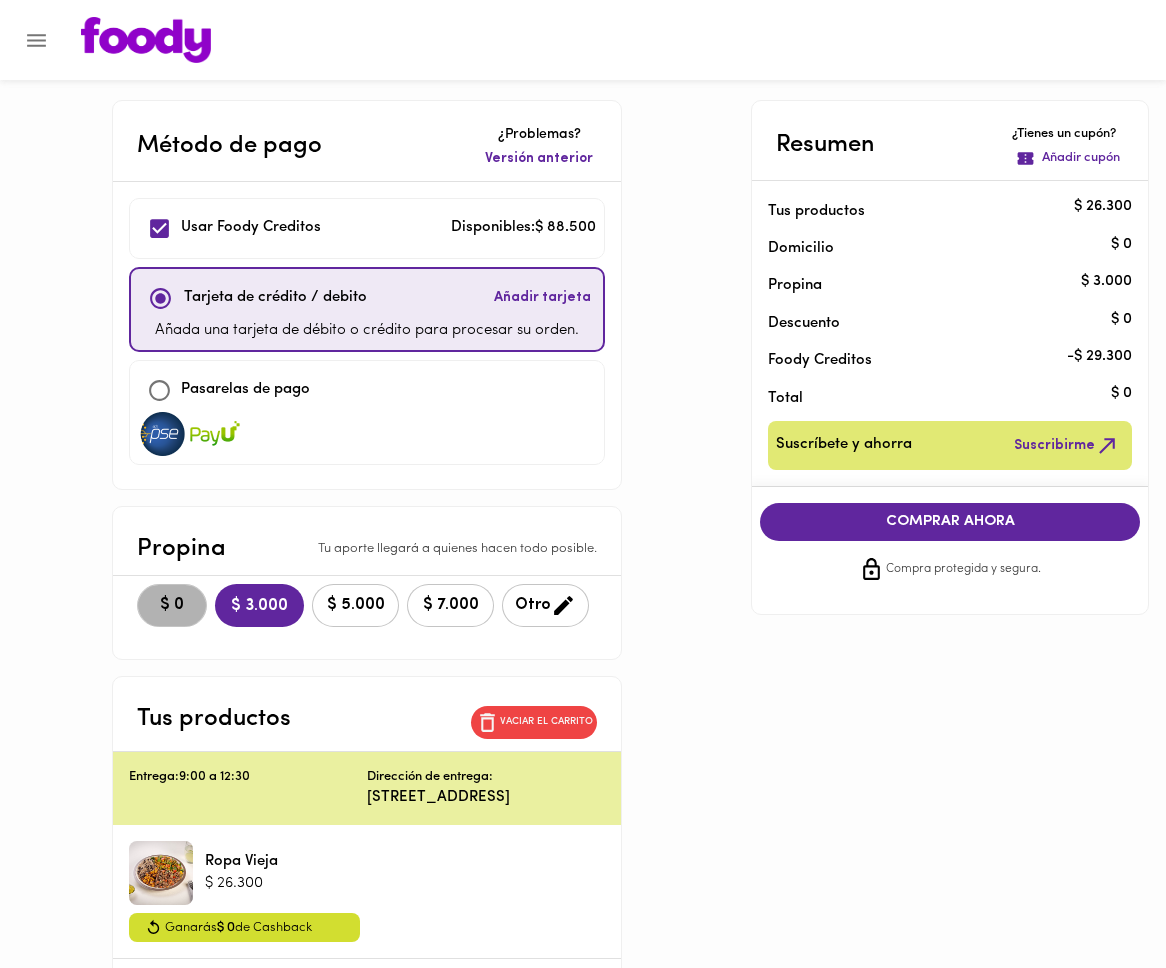 click on "$ 0" at bounding box center (172, 605) 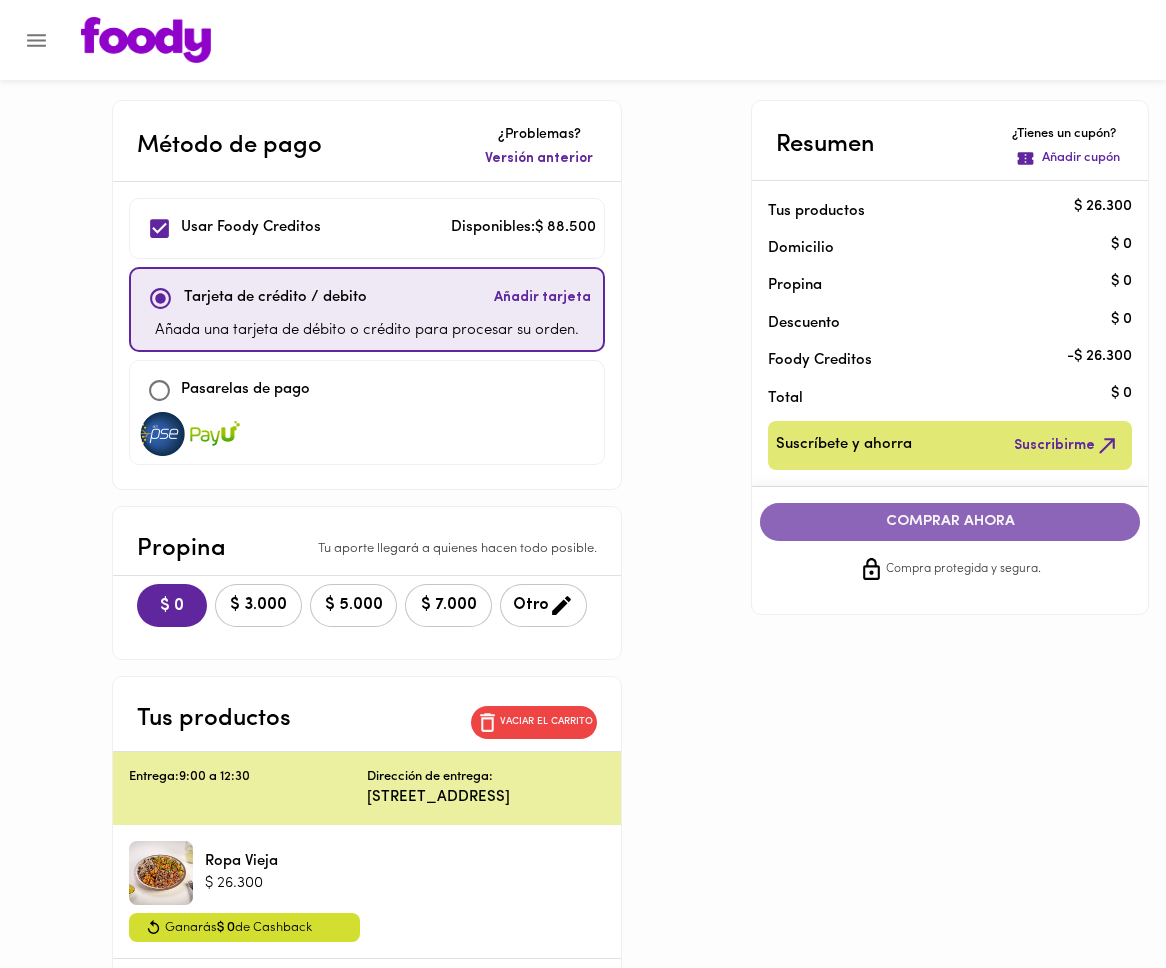 click on "COMPRAR AHORA" at bounding box center [950, 522] 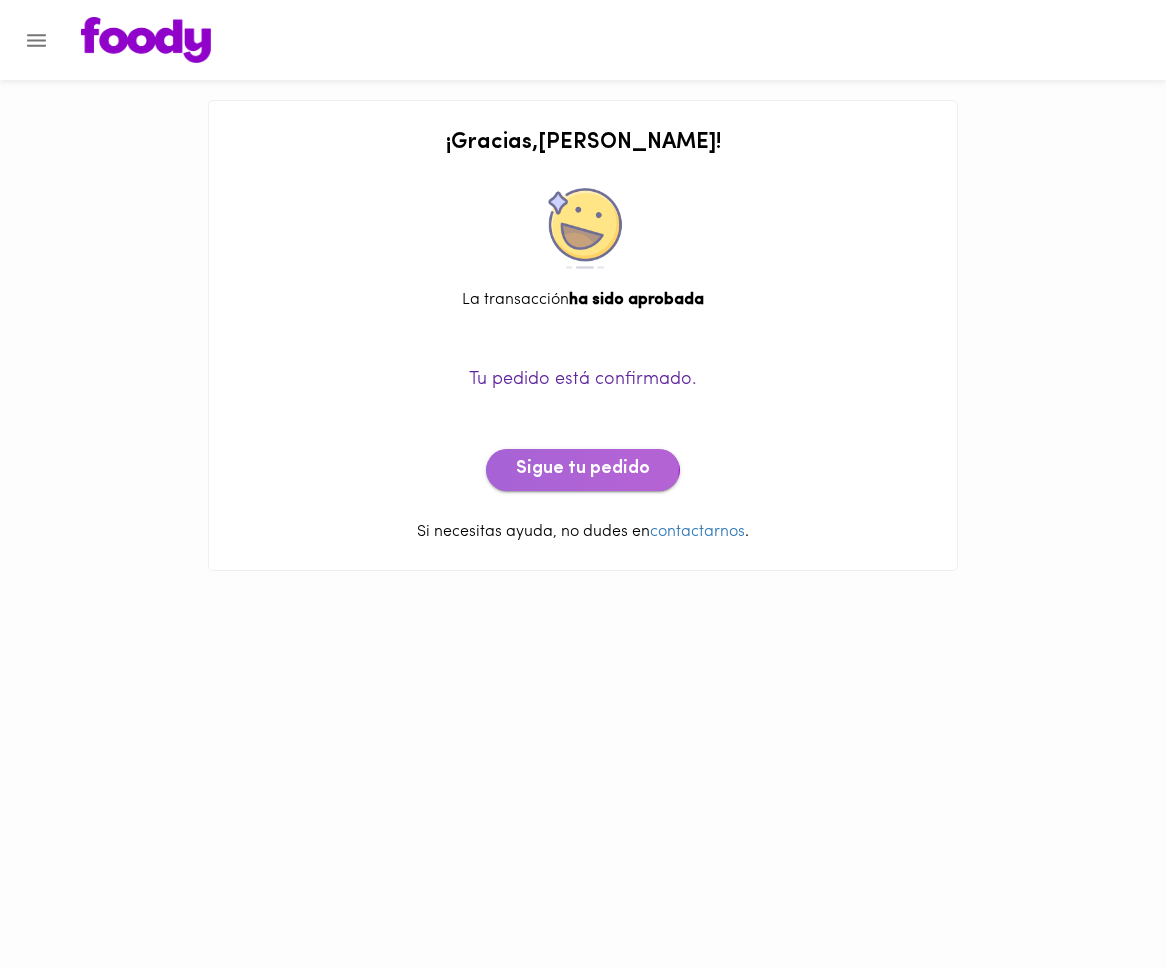 click on "Sigue tu pedido" at bounding box center (583, 470) 